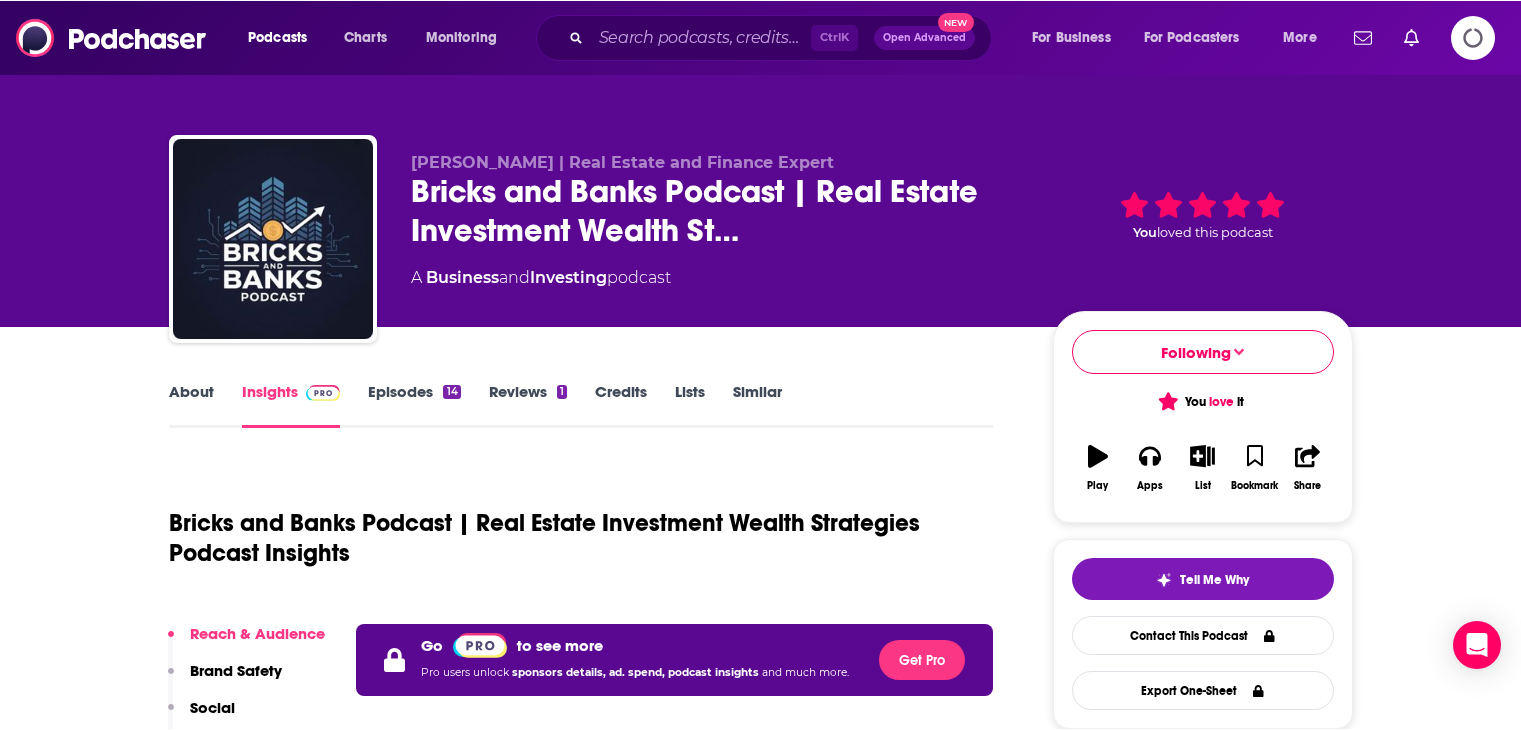 scroll, scrollTop: 0, scrollLeft: 0, axis: both 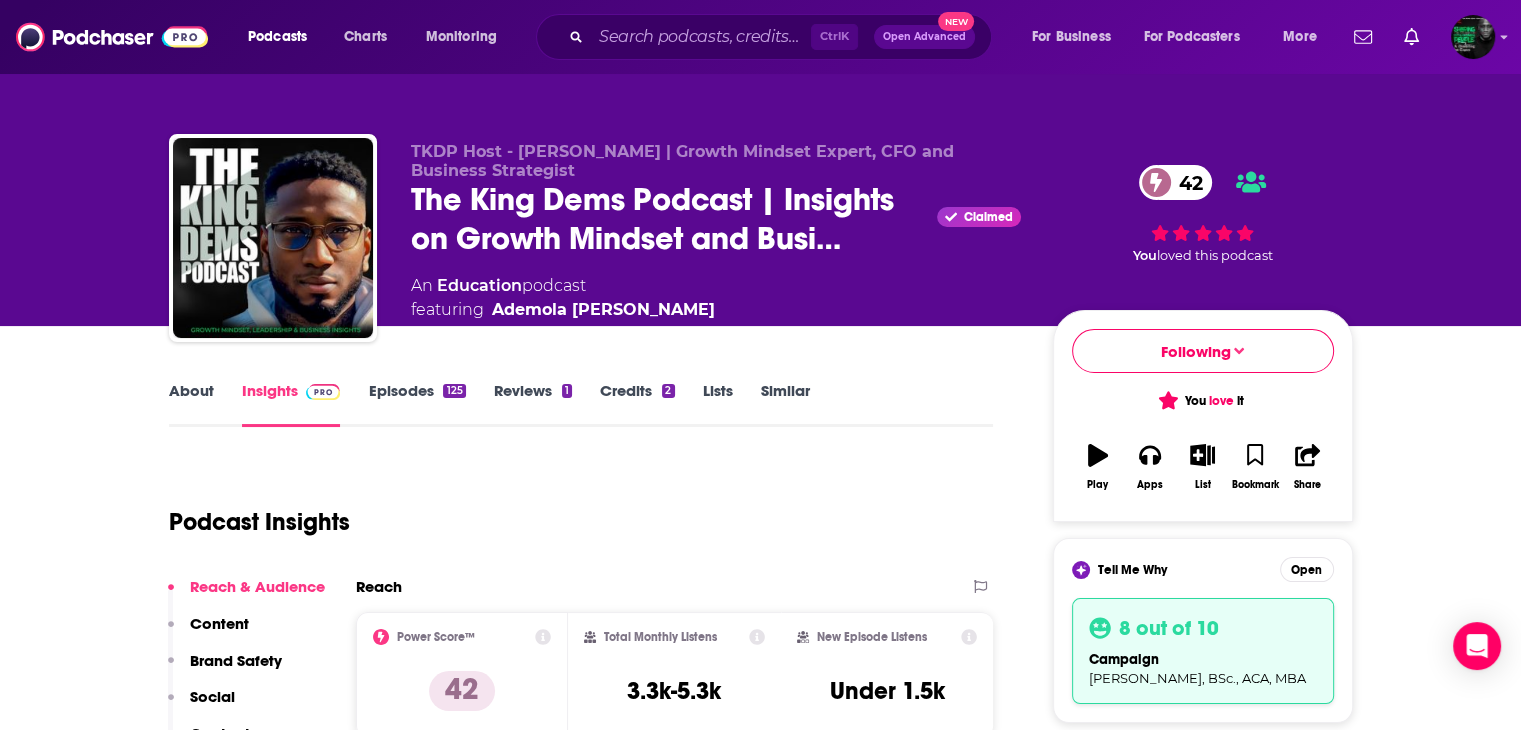 click on "Podcast Insights" at bounding box center [573, 510] 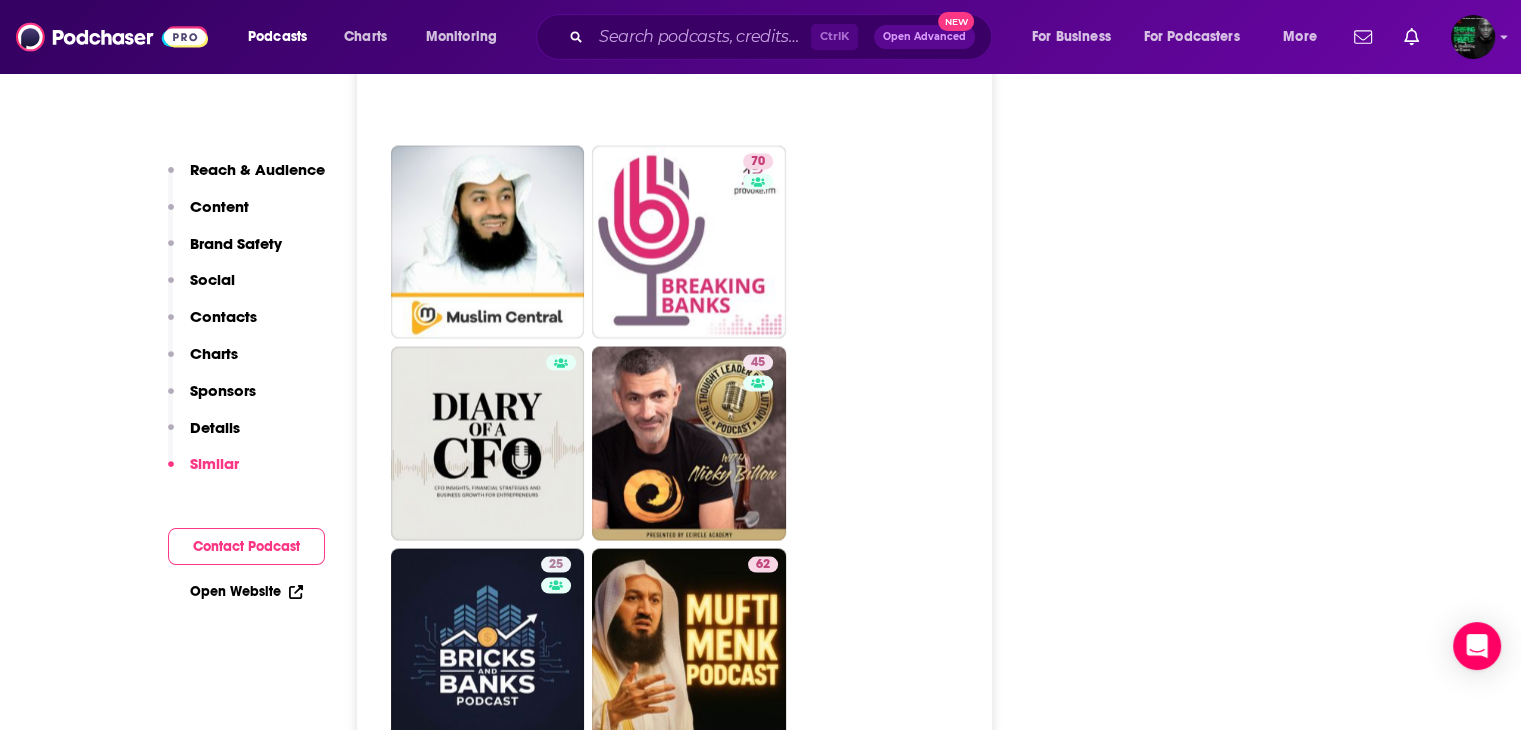 scroll, scrollTop: 3840, scrollLeft: 0, axis: vertical 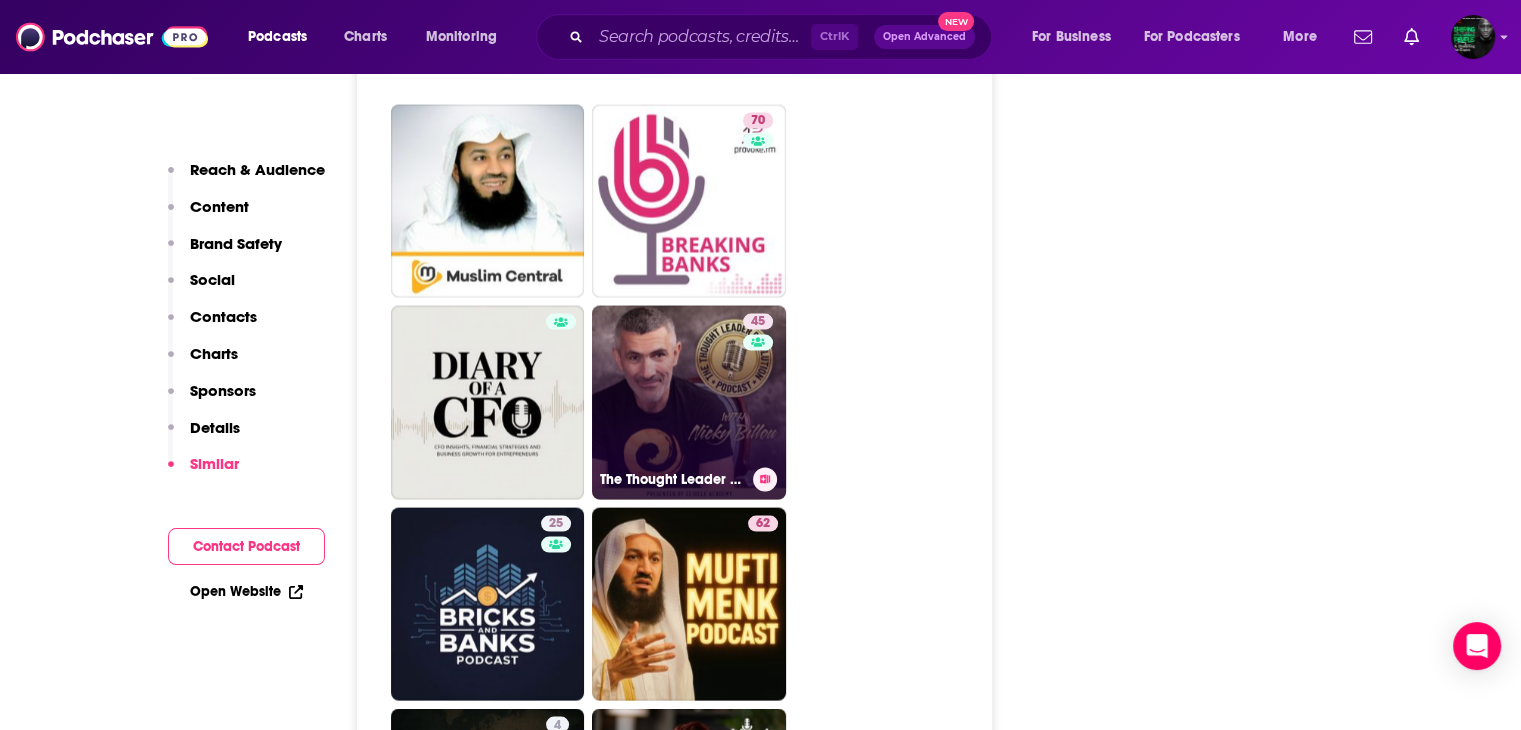 click on "45 The Thought Leader Revolution Podcast" at bounding box center (689, 403) 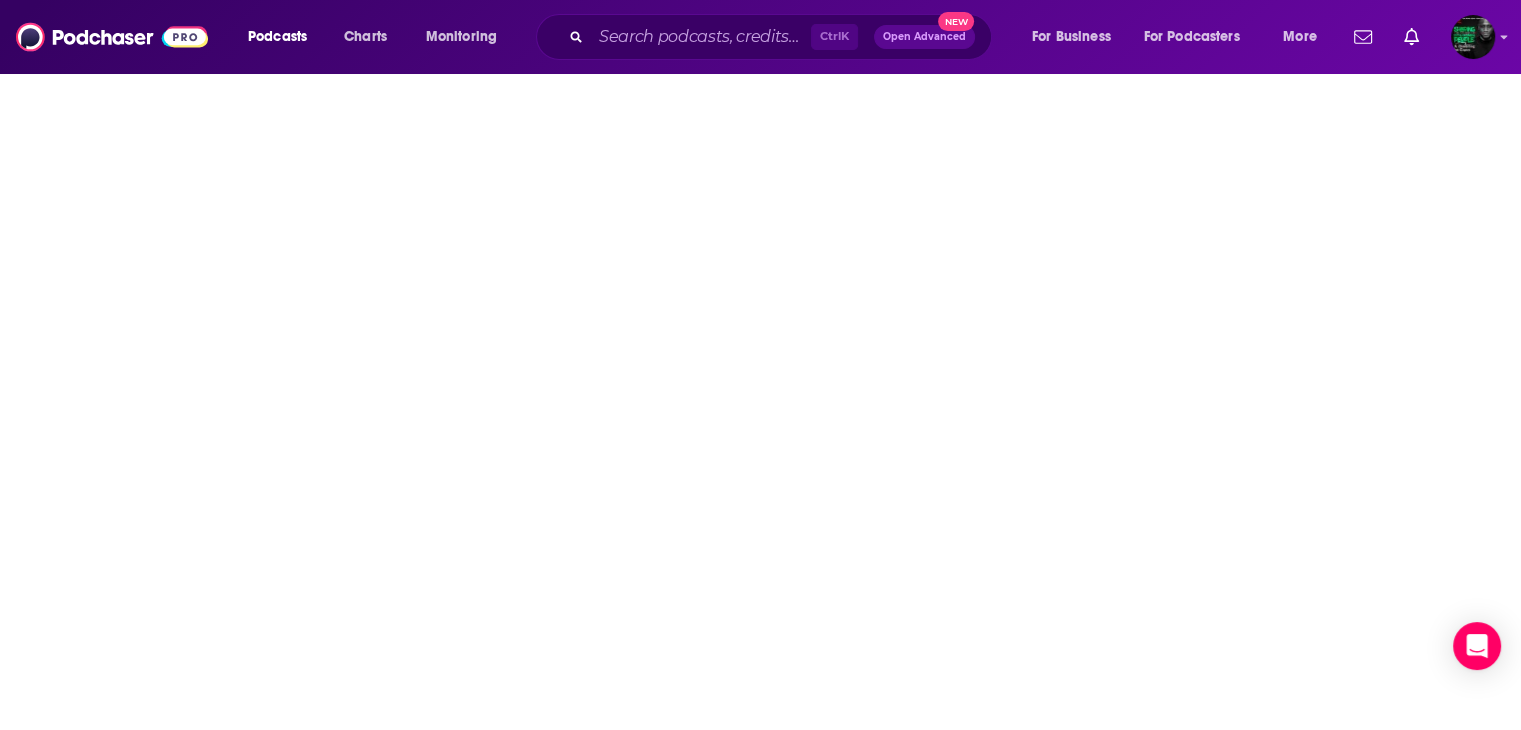 scroll, scrollTop: 0, scrollLeft: 0, axis: both 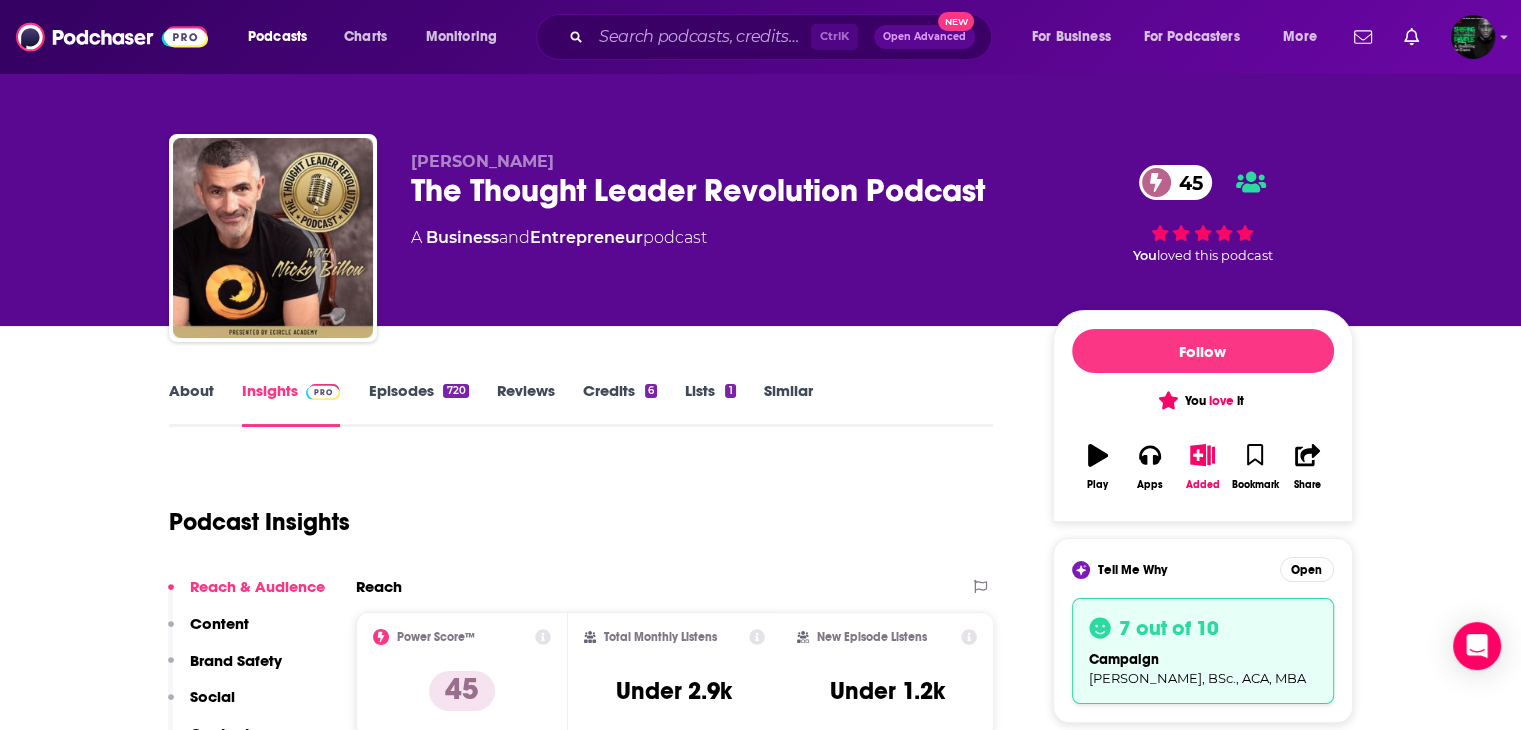 click on "Podcast Insights" at bounding box center [573, 510] 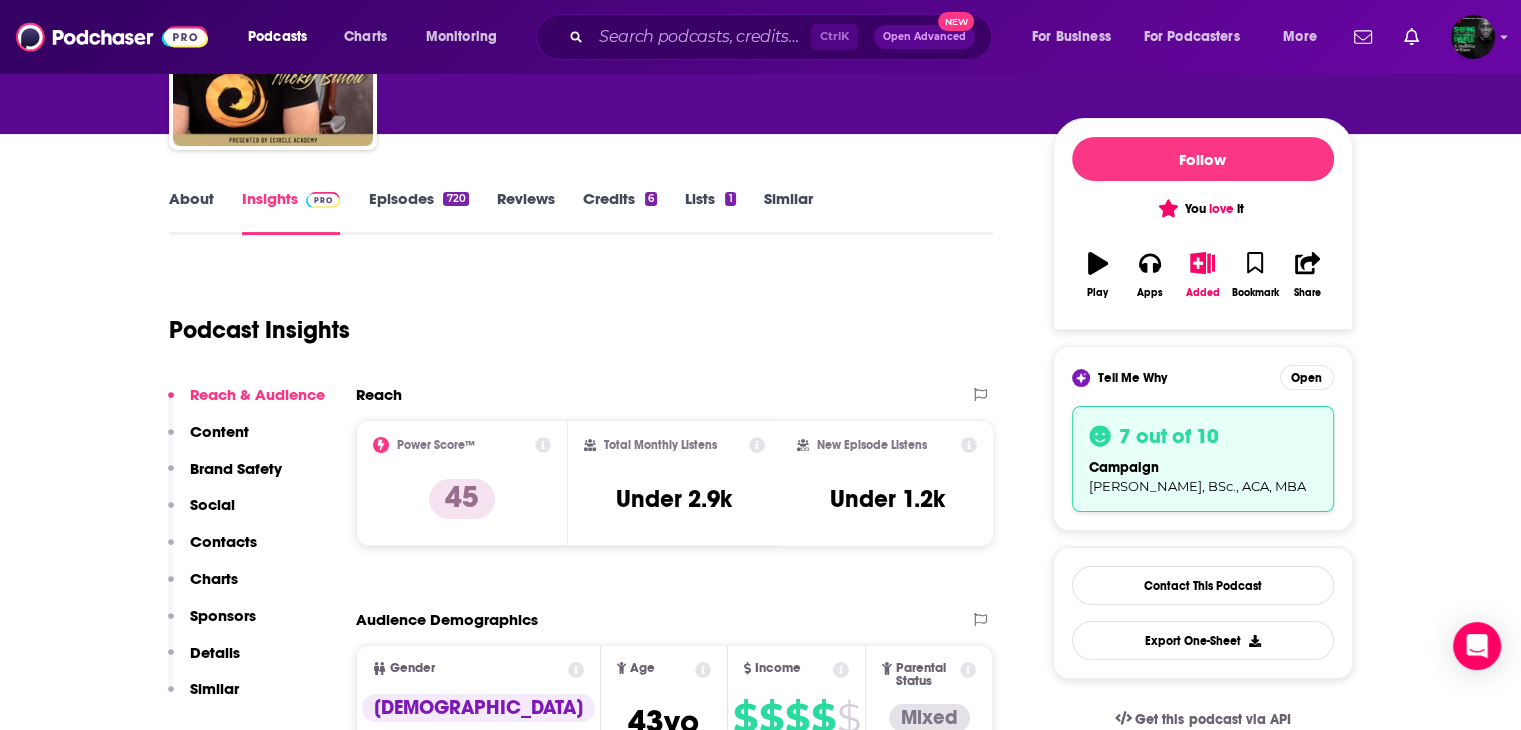 scroll, scrollTop: 0, scrollLeft: 0, axis: both 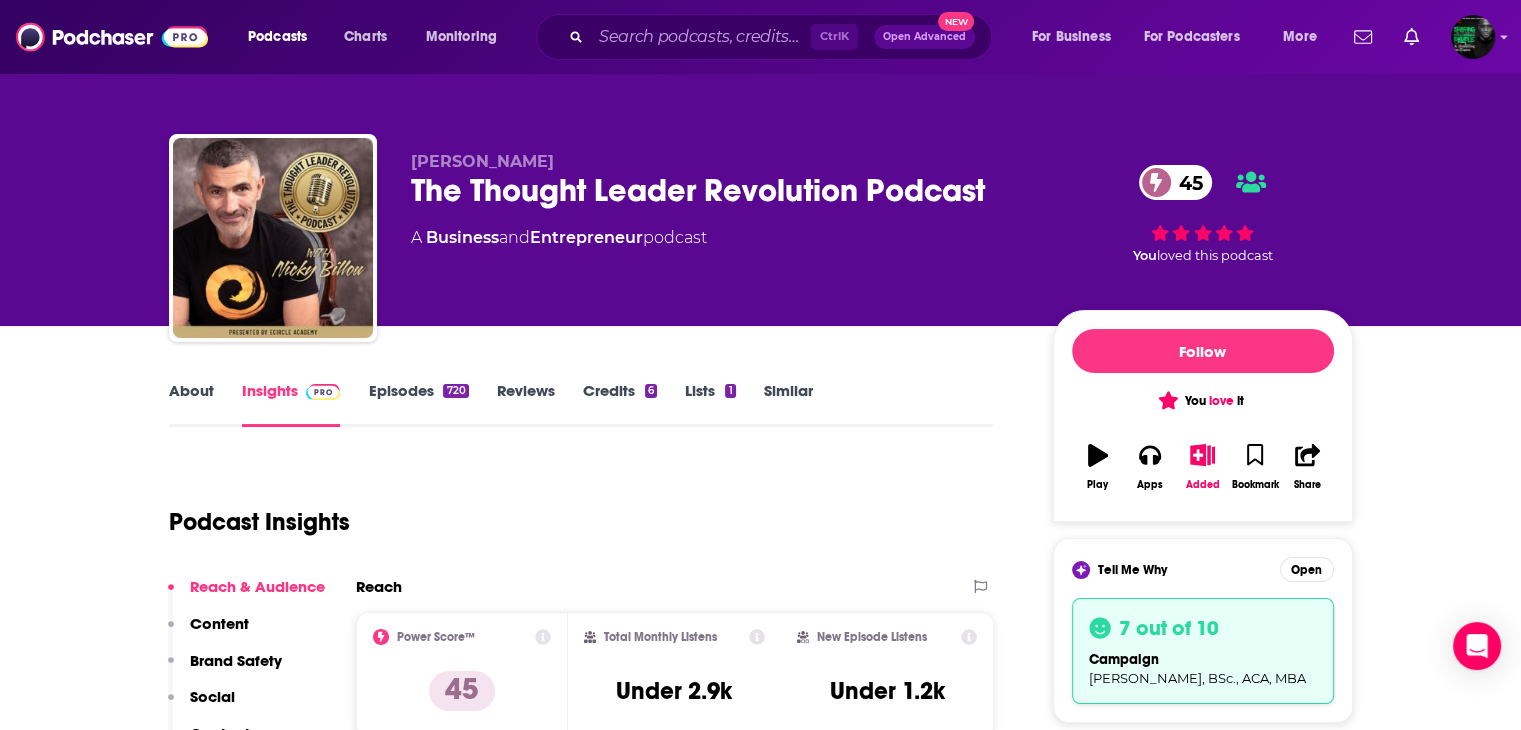 type on "https://www.podchaser.com/podcasts/the-king-dems-podcast-insights-5536157" 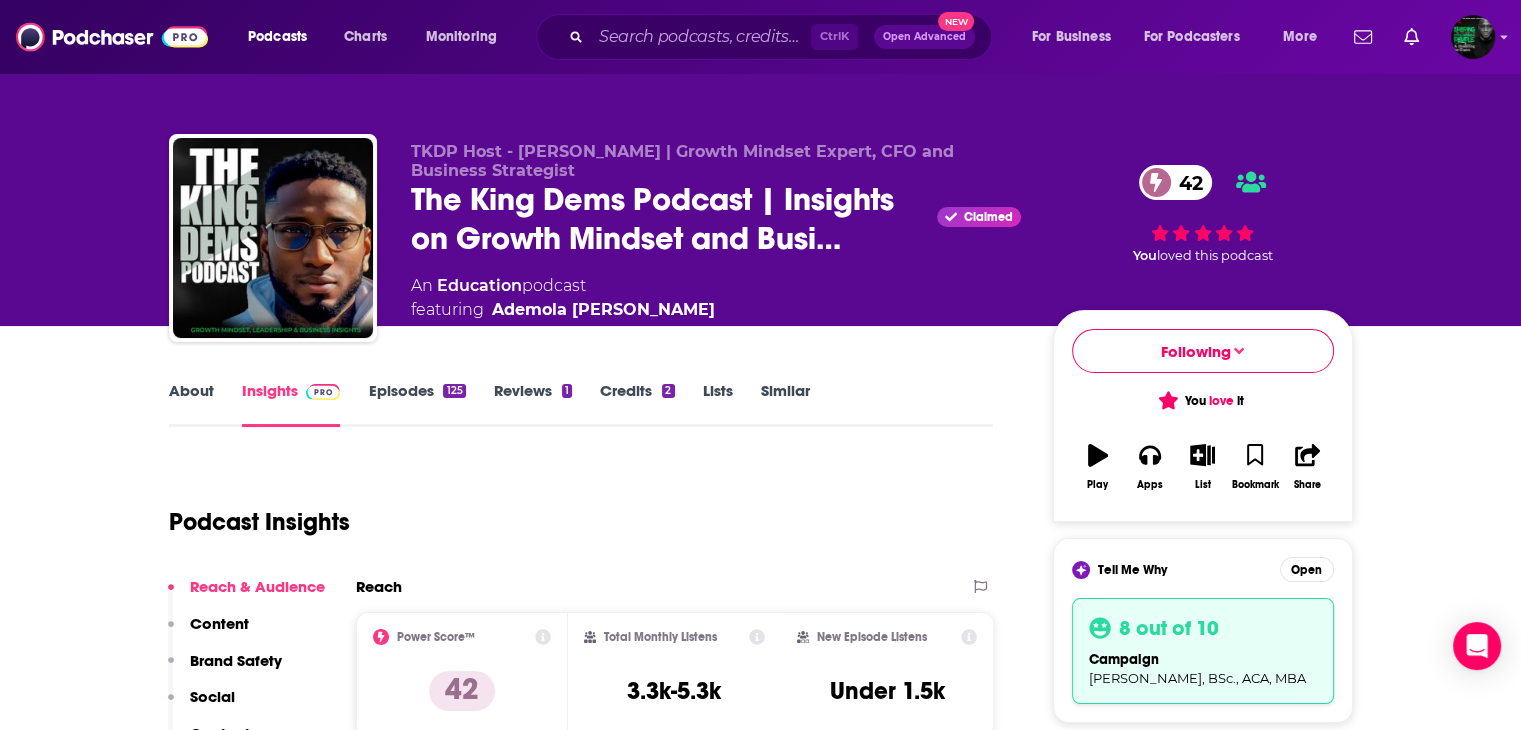 click on "About Insights Episodes 125 Reviews 1 Credits 2 Lists Similar Podcast Insights Reach & Audience Content Brand Safety Social Contacts Charts Sponsors Details Similar Contact Podcast Open Website  Reach Power Score™ 42 Total Monthly Listens 3.3k-5.3k New Episode Listens Under 1.5k Export One-Sheet Audience Demographics Gender Male Age 34 yo Parental Status Mixed Countries 1 United States 2 United Kingdom 3 Canada 4 India Education Level Mostly  Higher Education Content Political Skew Low Left Brand Safety & Suitability Information about brand safety is not yet available. Socials Youtube @thekingdemspodcast 15k X/Twitter @king_dems1 4k Facebook @aodewade Link Tik Tok @king_dems1 Link LinkedIn @@thekingdemspodcast Link Patreon @TheKingDemsPodcast Link Twitter @king_dems1 Host 4k Contacts   RSS   Podcast Email Ademola Odewade | CFO and Financial Strategies Expert isimemeodewade@gmail.com isimemeodewade@gmail.com     Host Ademola Odewade ademolaodewade@outlook.com ademolaodewade@outlook.com That's all there is!" at bounding box center [581, 4656] 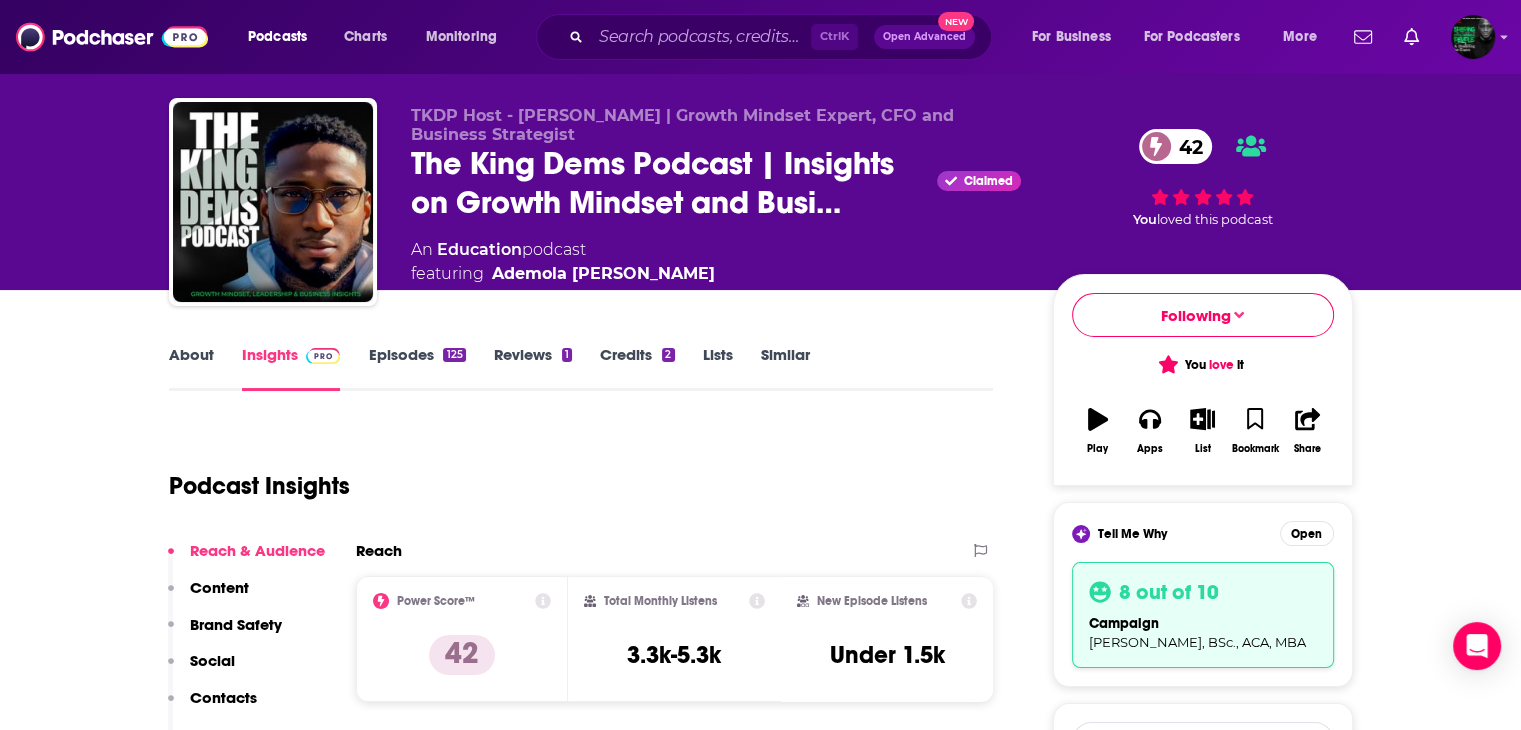 scroll, scrollTop: 0, scrollLeft: 0, axis: both 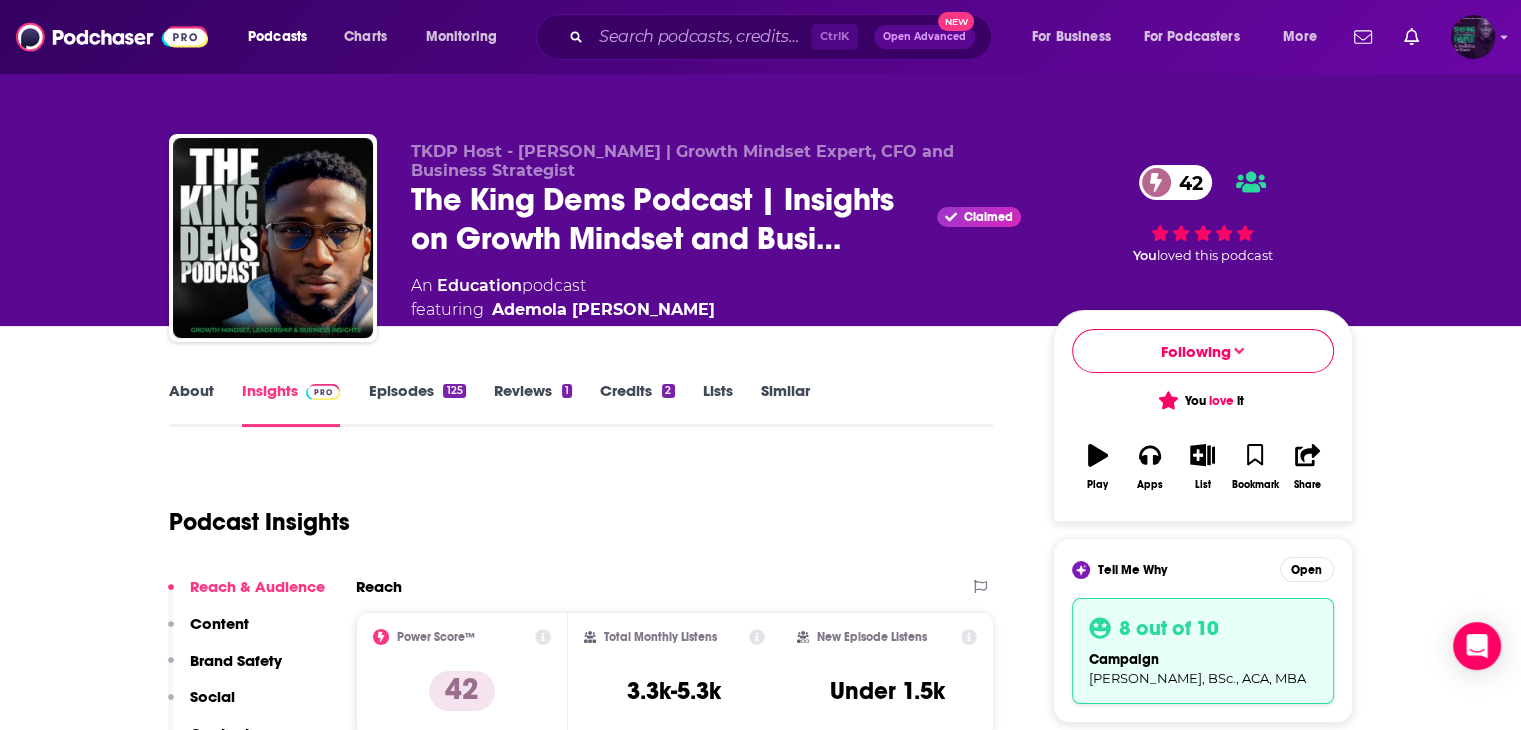 click at bounding box center (1473, 37) 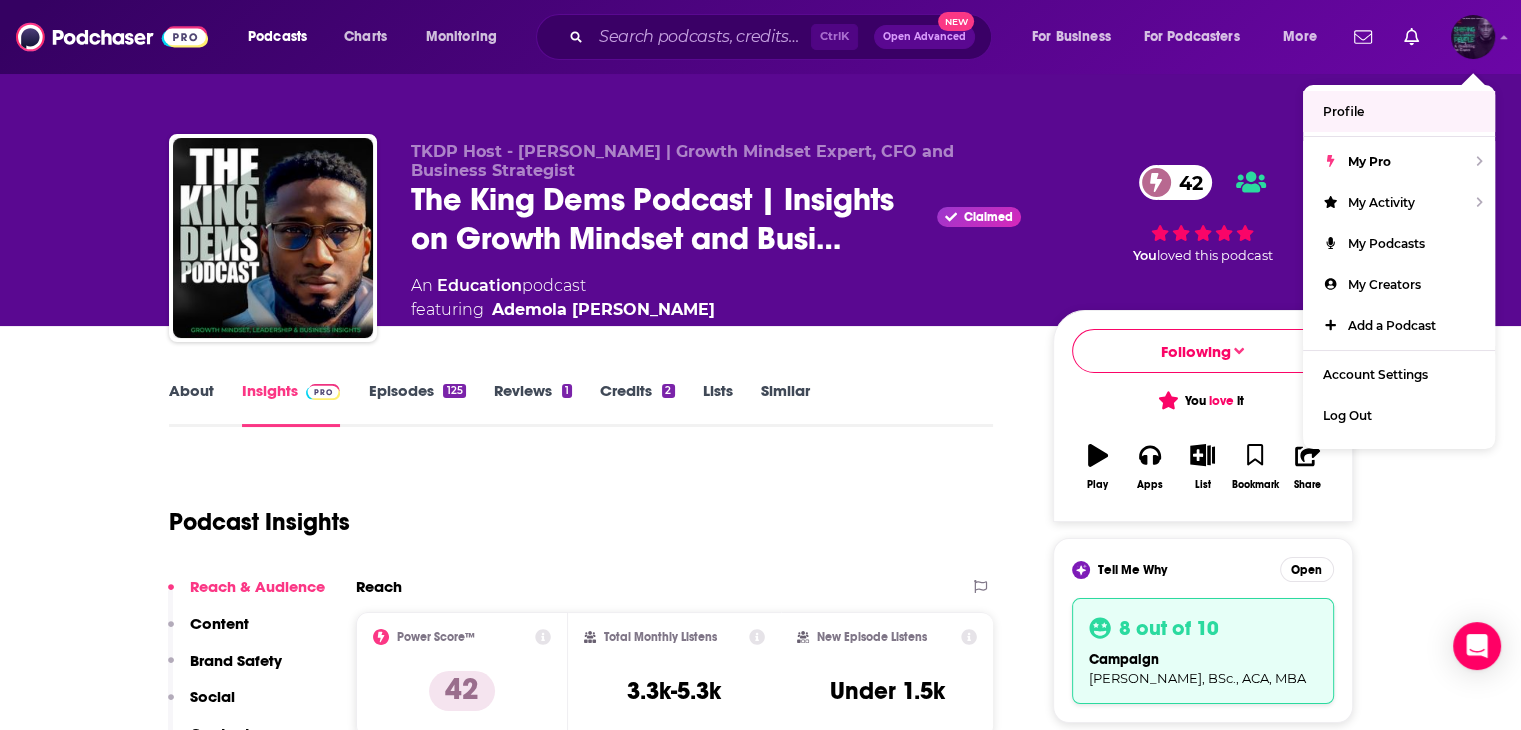 click on "Profile" at bounding box center [1343, 111] 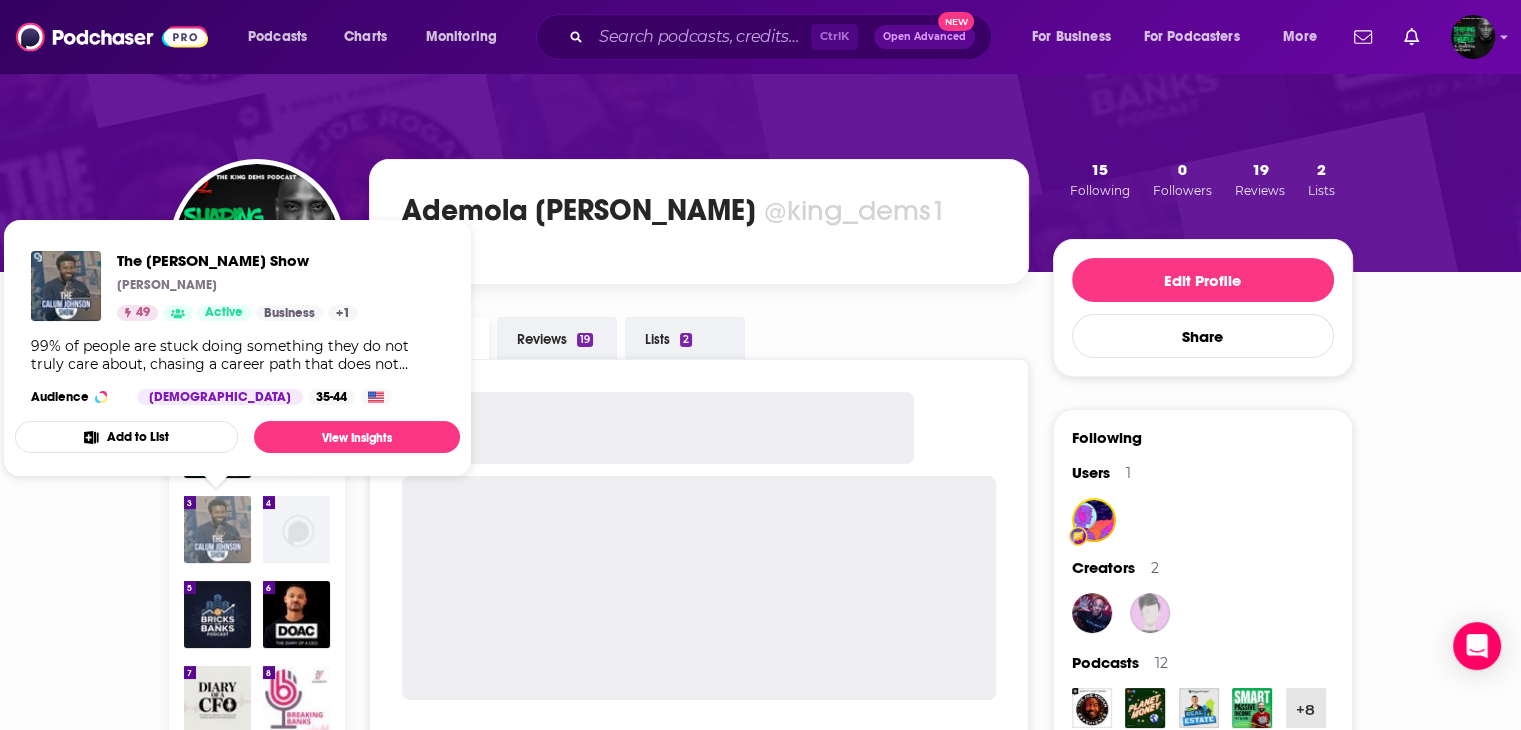 click at bounding box center (217, 529) 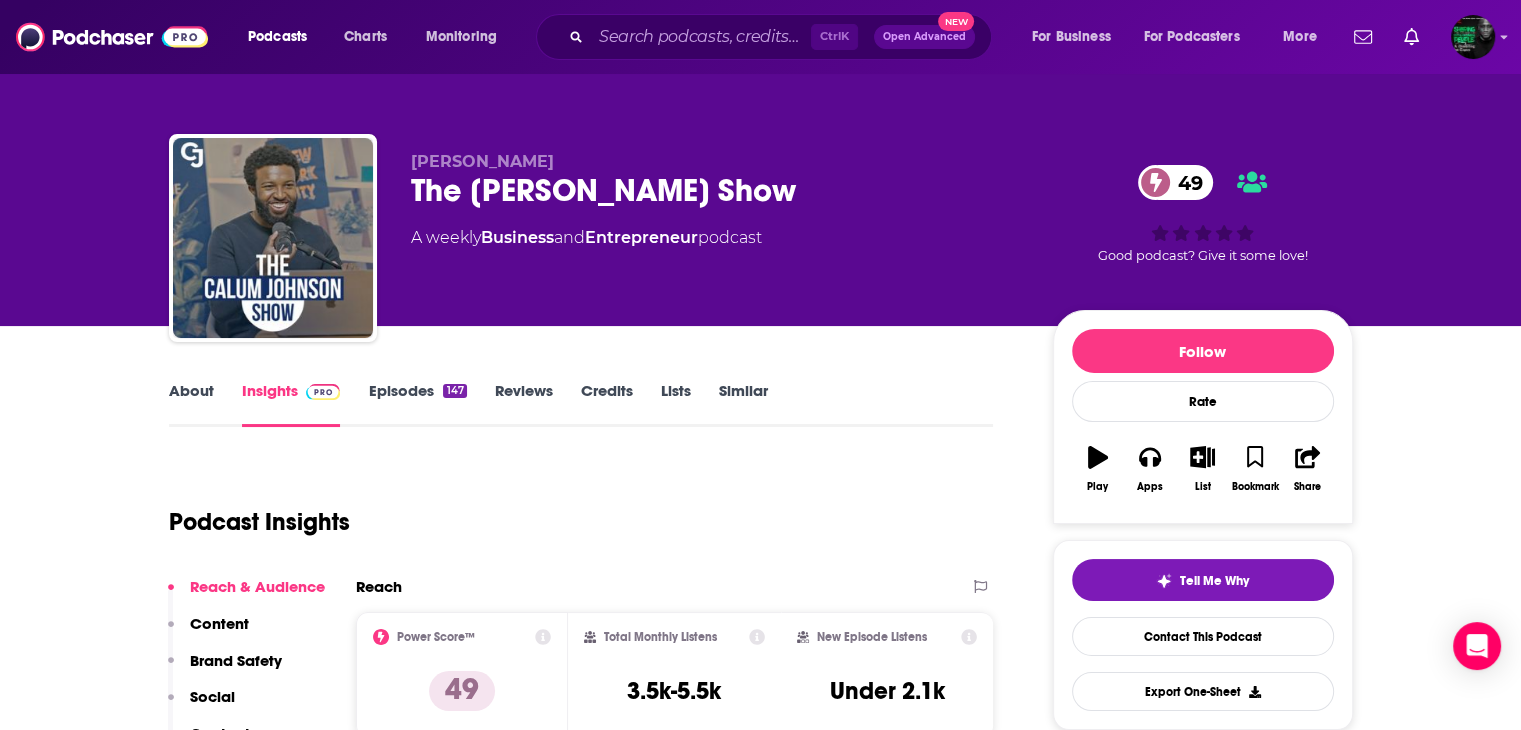 click on "Podcast Insights" at bounding box center [573, 510] 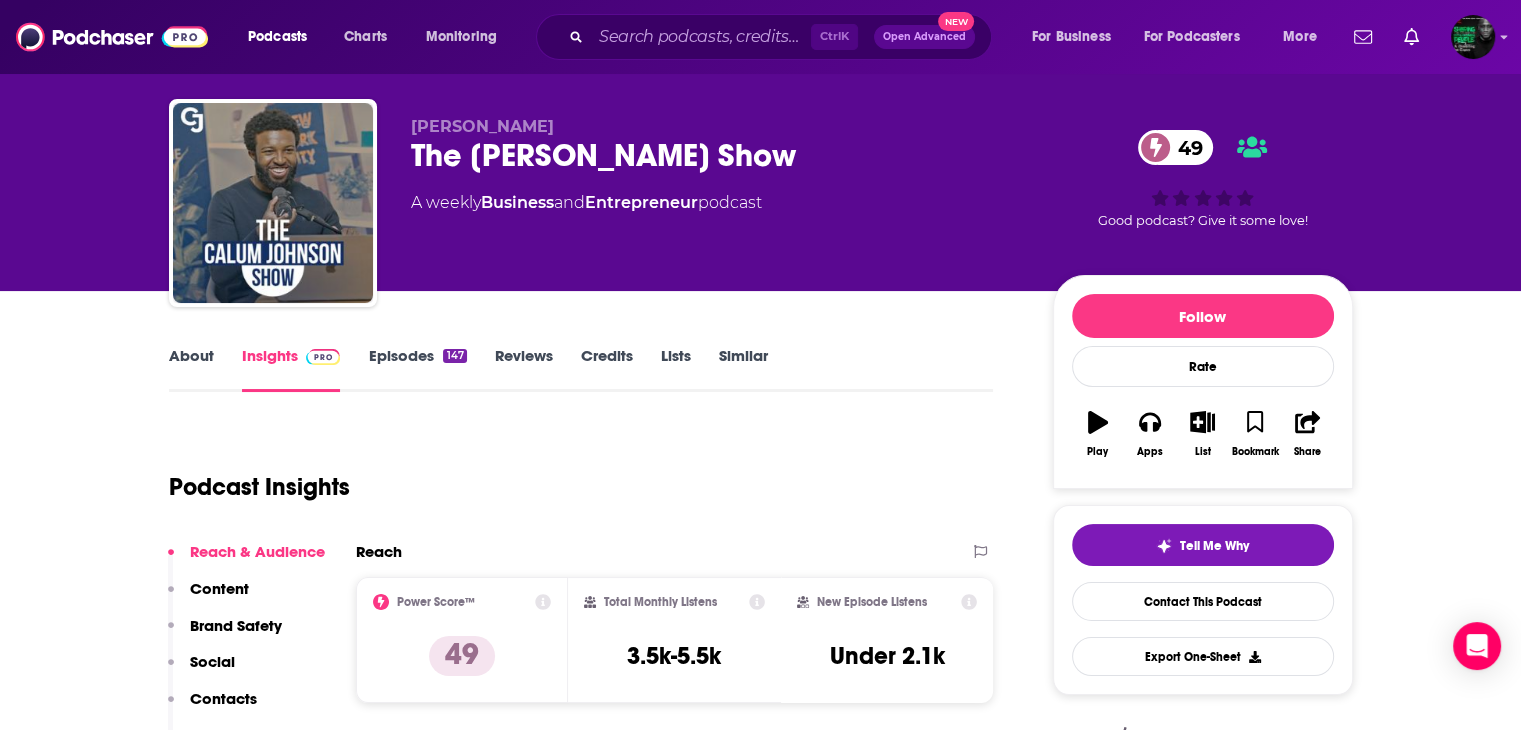 scroll, scrollTop: 0, scrollLeft: 0, axis: both 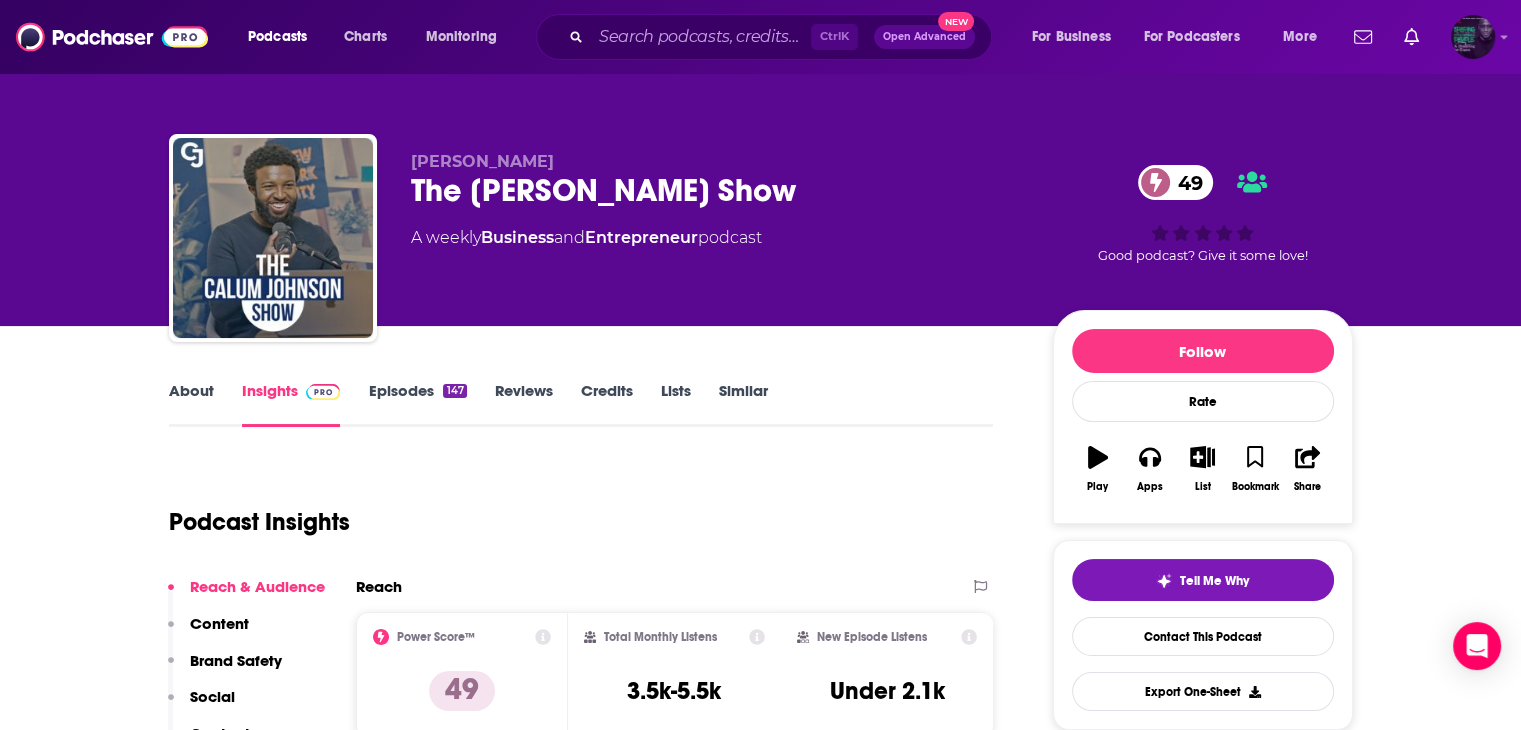 click at bounding box center [1473, 37] 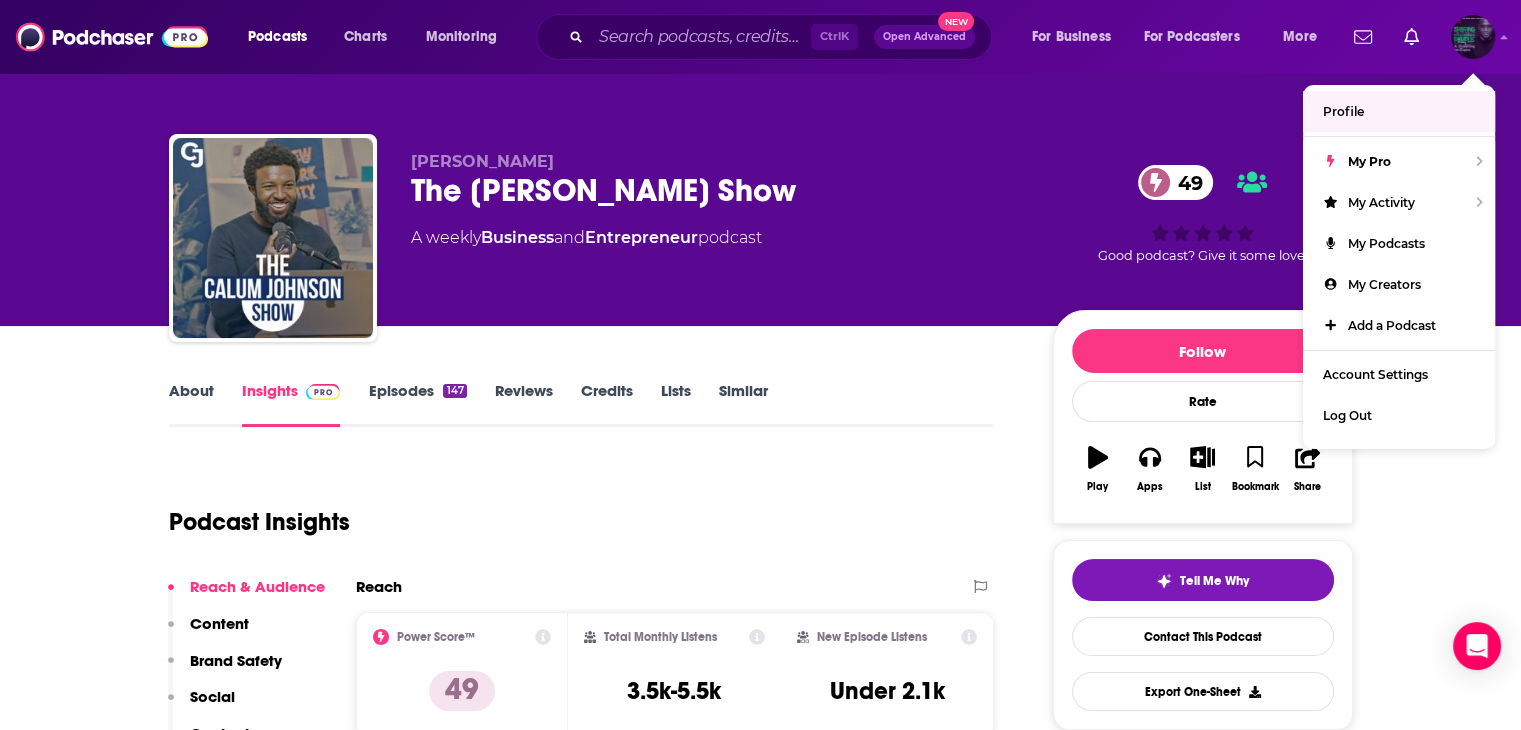click on "Profile" at bounding box center (1399, 111) 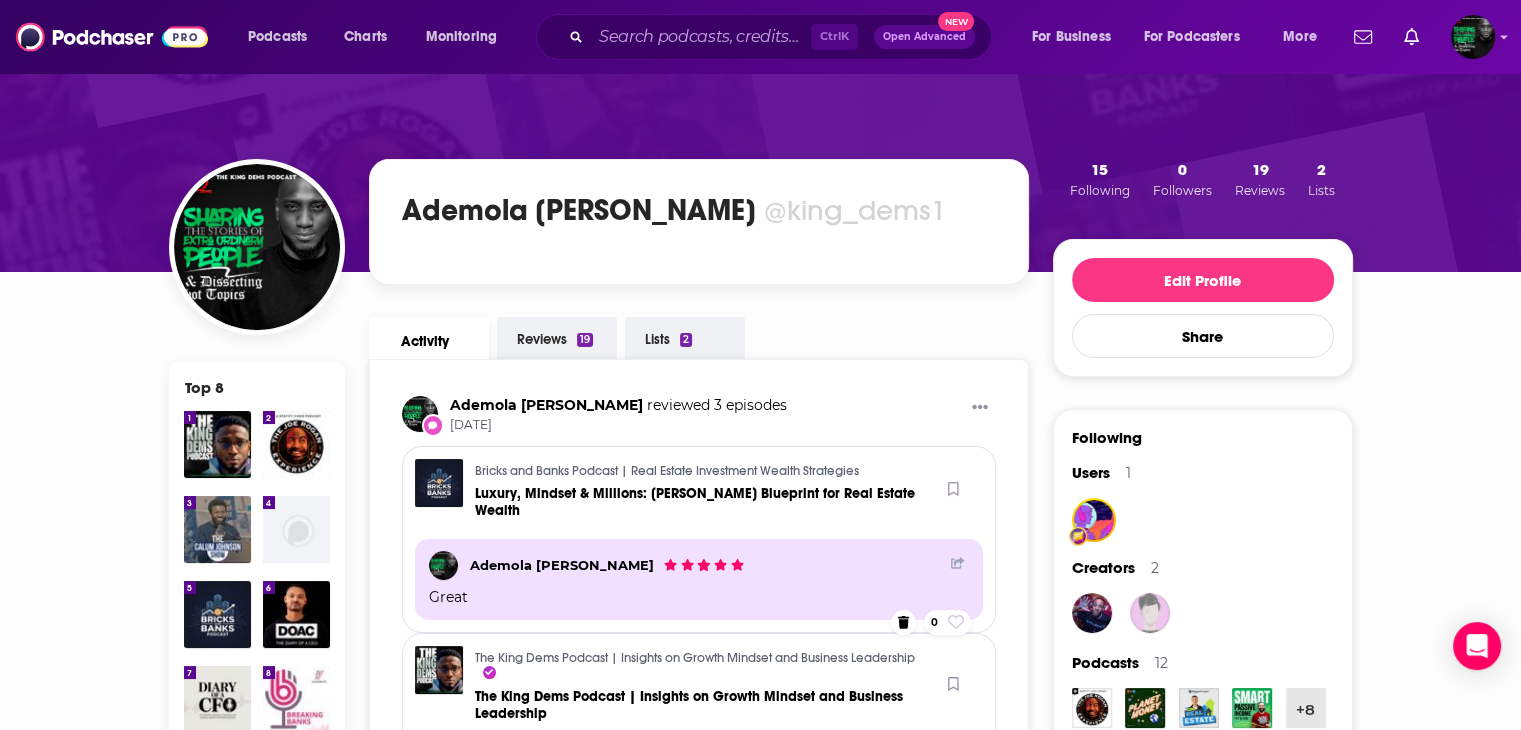 click on "Ademola Isimeme Odewade @king_dems1 Activity Reviews 19 Lists 2 Ademola Isimeme Odewade   reviewed   3 episodes Jul 12th Bricks and Banks Podcast | Real Estate Investment Wealth Strategies Luxury, Mindset & Millions: Jacopo Iasiello’s Blueprint for Real Estate Wealth Ademola Isimeme Odewade Great 0 The King Dems Podcast | Insights on Growth Mindset and Business Leadership The King Dems Podcast | Insights on Growth Mindset and Business Leadership Ademola Isimeme Odewade Great 0 The King Dems Podcast | Insights on Growth Mindset and Business Leadership Outsource to Scale: Growth Mindset & Business Leadership with Suzanna Martinez | PEO for the CEO Ademola Isimeme Odewade If growth mindset, financial leadership, and business efficiency are your goals, this episode is a must-listen 0 Ademola Isimeme Odewade   reviewed  an episode Jul 9th The King Dems Podcast | Insights on Growth Mindset and Business Leadership Unlocking the Secrets of Entrepreneurship with Business Expert Stephanie Hayes Great! 7 days ago 0" at bounding box center [699, 3618] 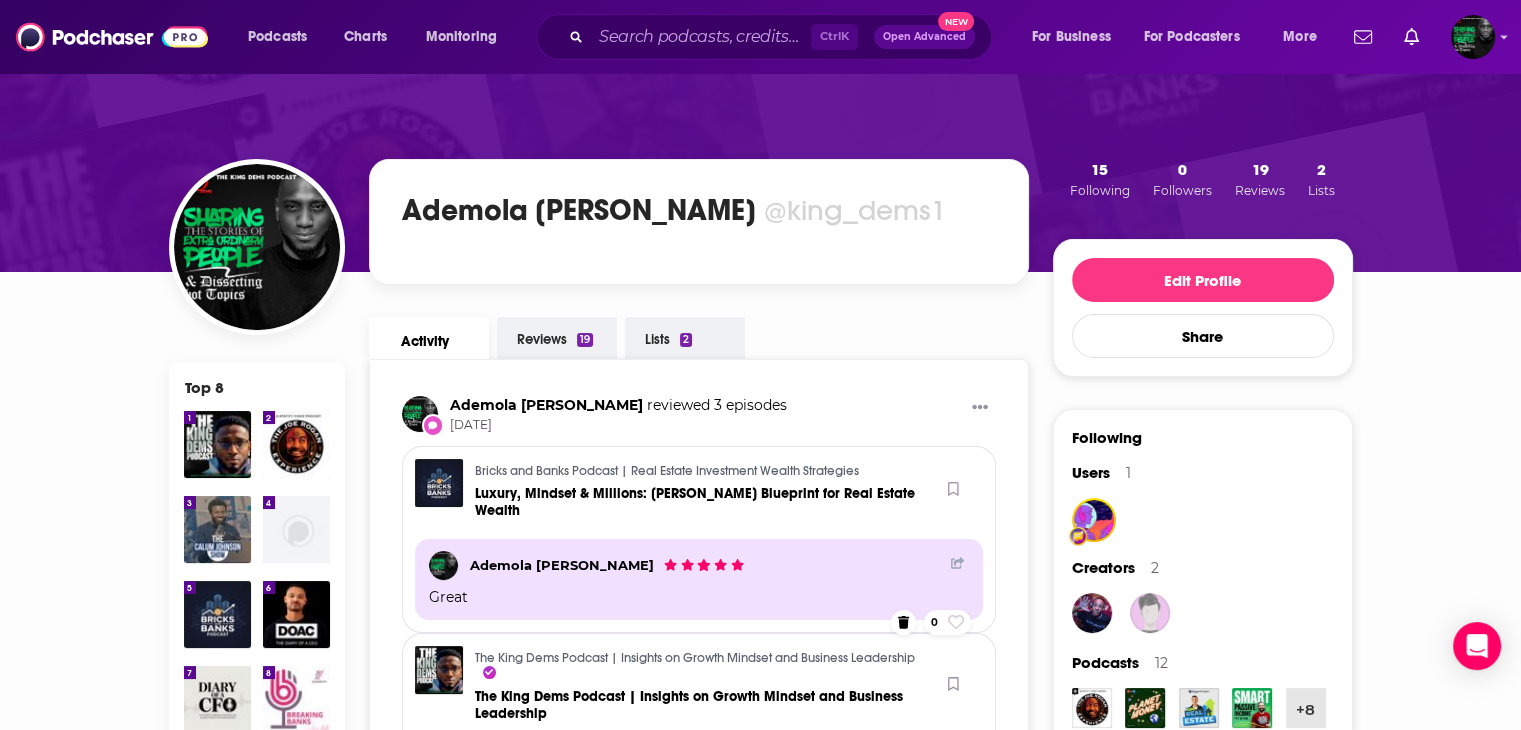 click on "Top 8 1 2 3 4 5 6 7 8 Edit Share Top 8 Top Categories Education Business Ademola Isimeme Odewade @king_dems1 Activity Reviews 19 Lists 2 Ademola Isimeme Odewade   reviewed   3 episodes Jul 12th Bricks and Banks Podcast | Real Estate Investment Wealth Strategies Luxury, Mindset & Millions: Jacopo Iasiello’s Blueprint for Real Estate Wealth Ademola Isimeme Odewade Great 0 The King Dems Podcast | Insights on Growth Mindset and Business Leadership The King Dems Podcast | Insights on Growth Mindset and Business Leadership Ademola Isimeme Odewade Great 0 The King Dems Podcast | Insights on Growth Mindset and Business Leadership Outsource to Scale: Growth Mindset & Business Leadership with Suzanna Martinez | PEO for the CEO Ademola Isimeme Odewade If growth mindset, financial leadership, and business efficiency are your goals, this episode is a must-listen 0 Ademola Isimeme Odewade   reviewed  an episode Jul 9th The King Dems Podcast | Insights on Growth Mindset and Business Leadership Ademola Isimeme Odewade 0" at bounding box center [760, 3583] 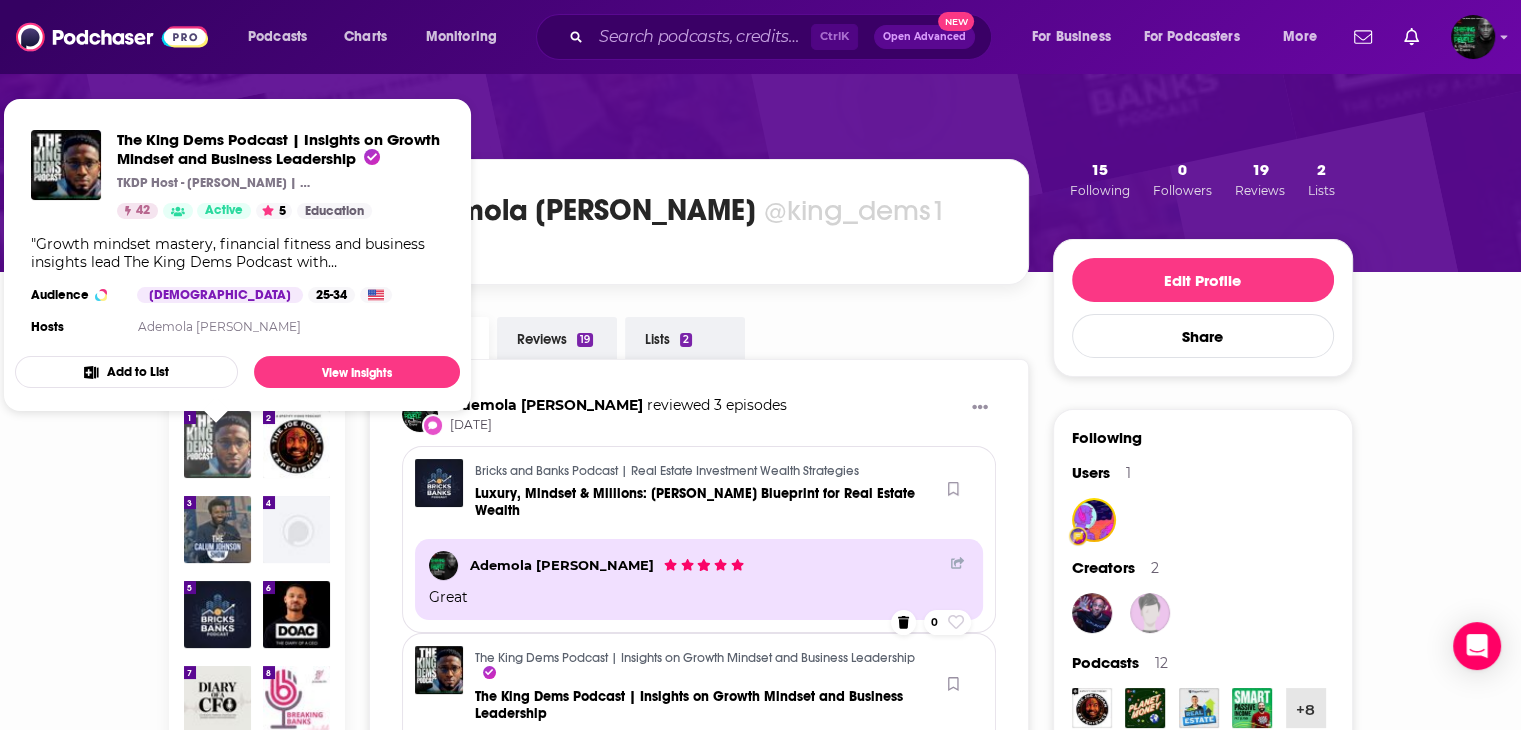 click at bounding box center [217, 444] 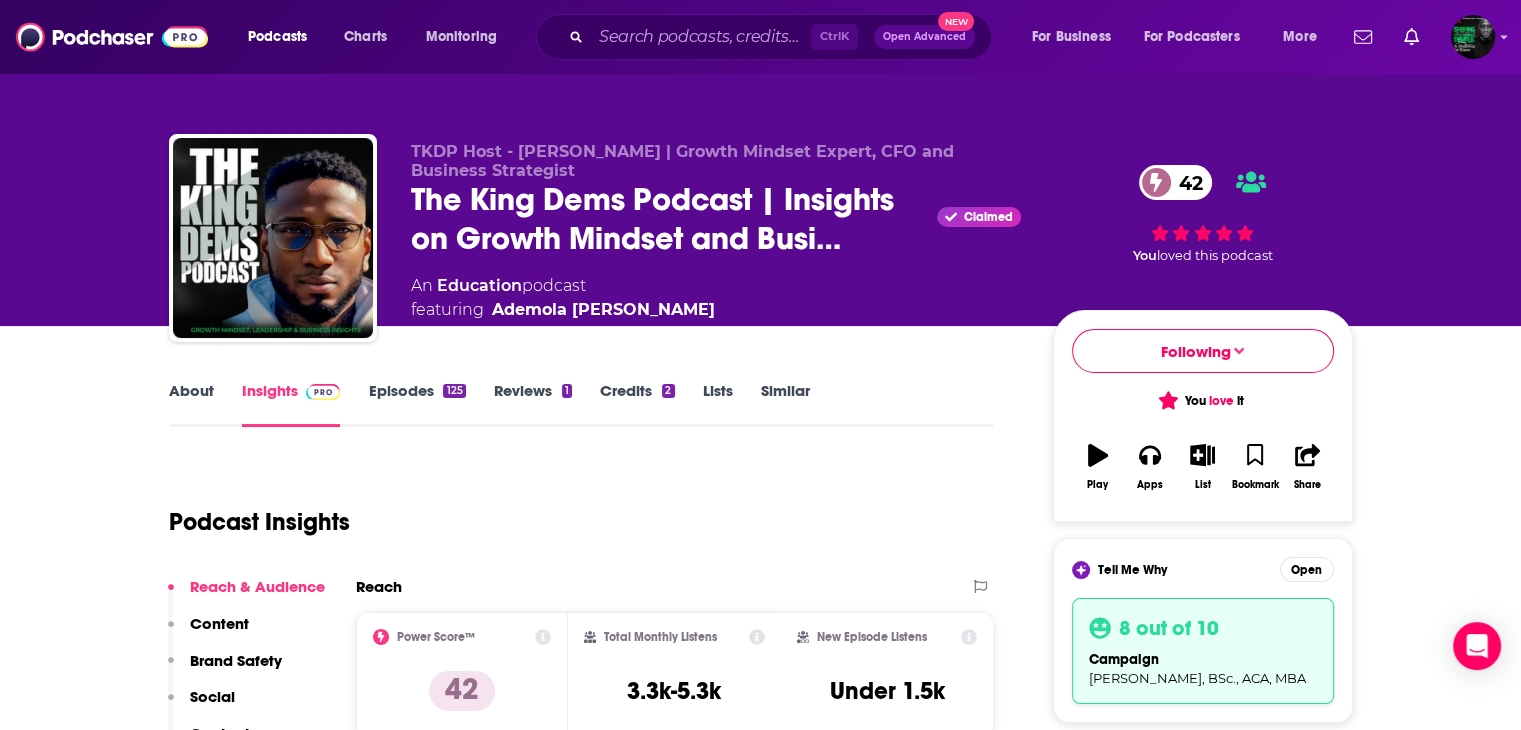click on "Podcast Insights" at bounding box center [573, 510] 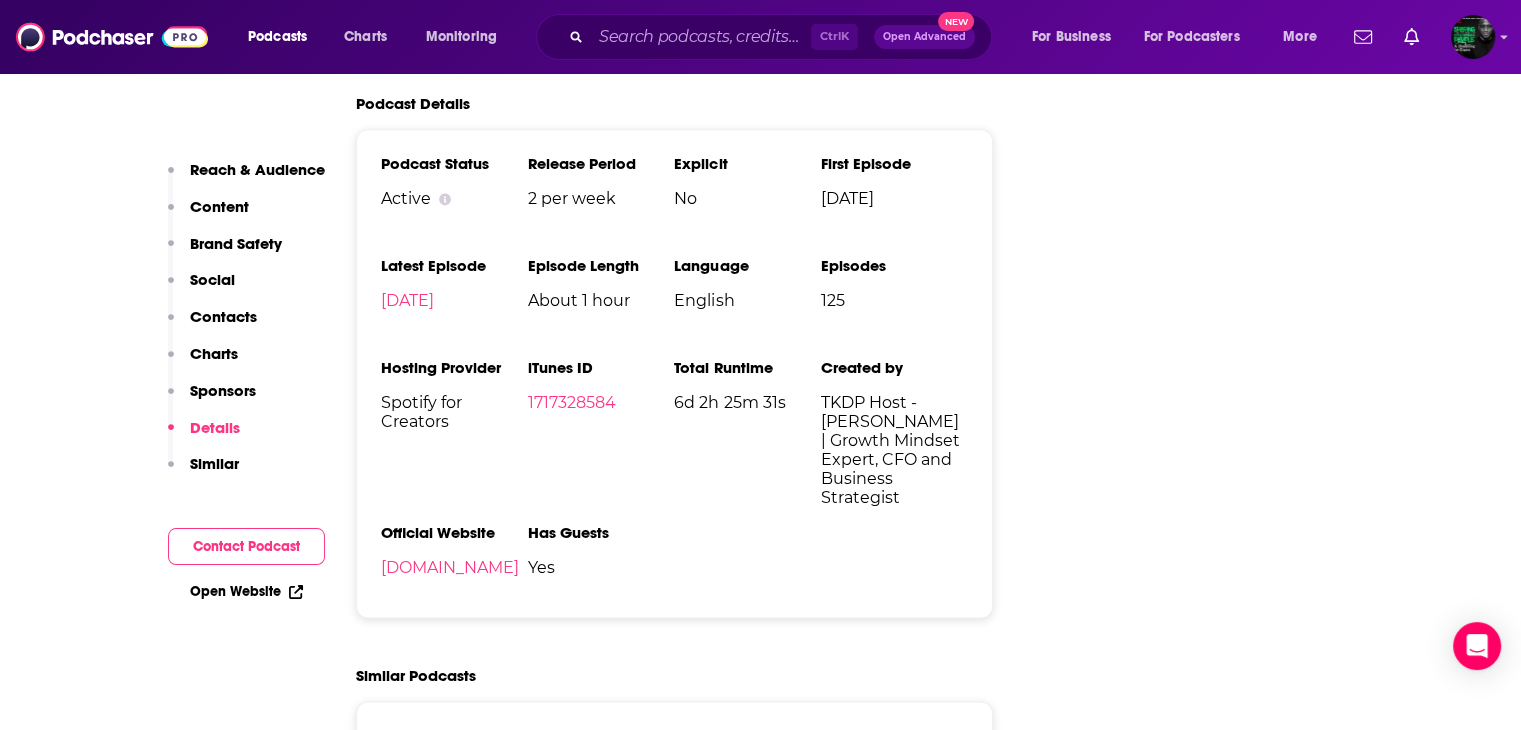 scroll, scrollTop: 2760, scrollLeft: 0, axis: vertical 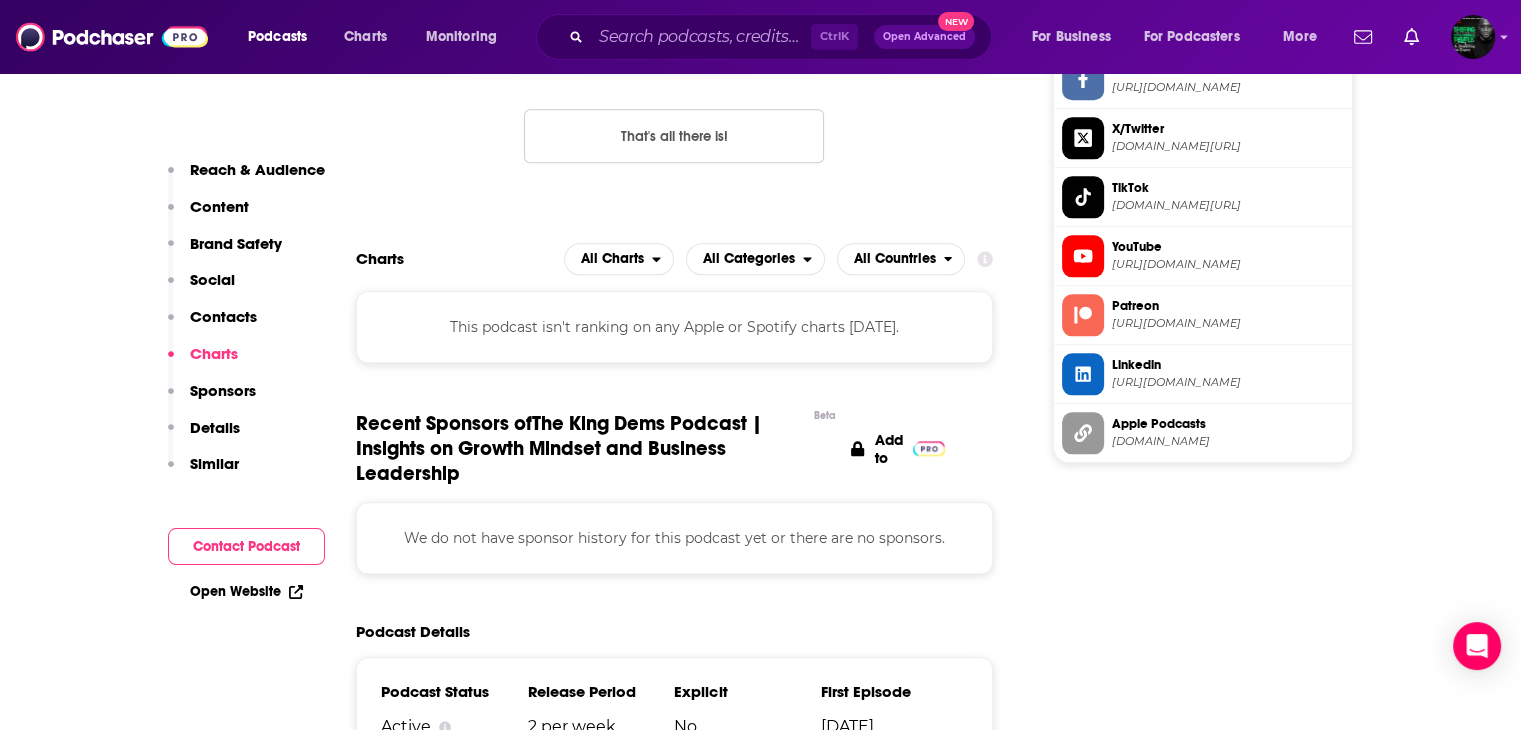 click on "RSS   Podcast Email Ademola Odewade | CFO and Financial Strategies Expert isimemeodewade@gmail.com isimemeodewade@gmail.com     Host Ademola Odewade ademolaodewade@outlook.com ademolaodewade@outlook.com That's all there is!" at bounding box center [675, 52] 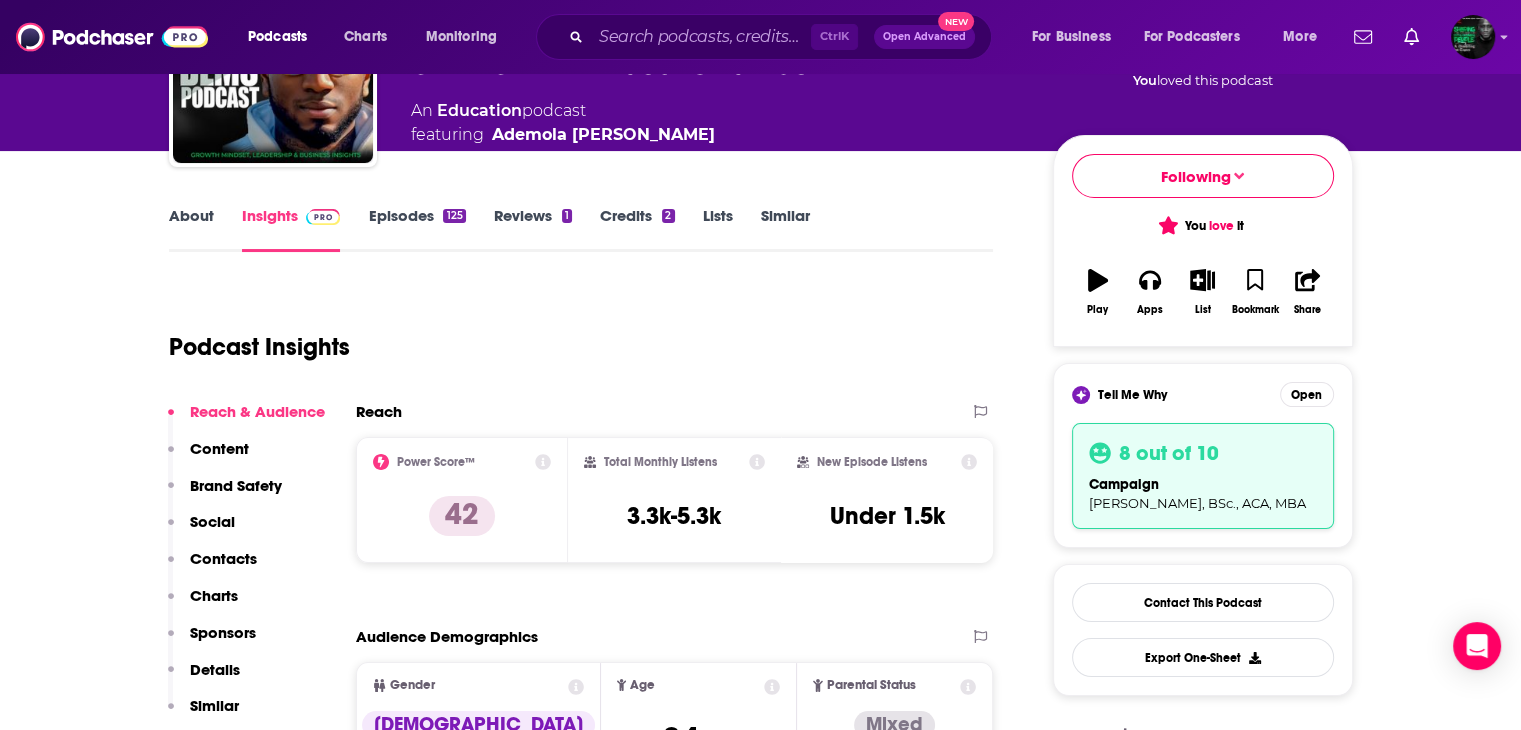 scroll, scrollTop: 152, scrollLeft: 0, axis: vertical 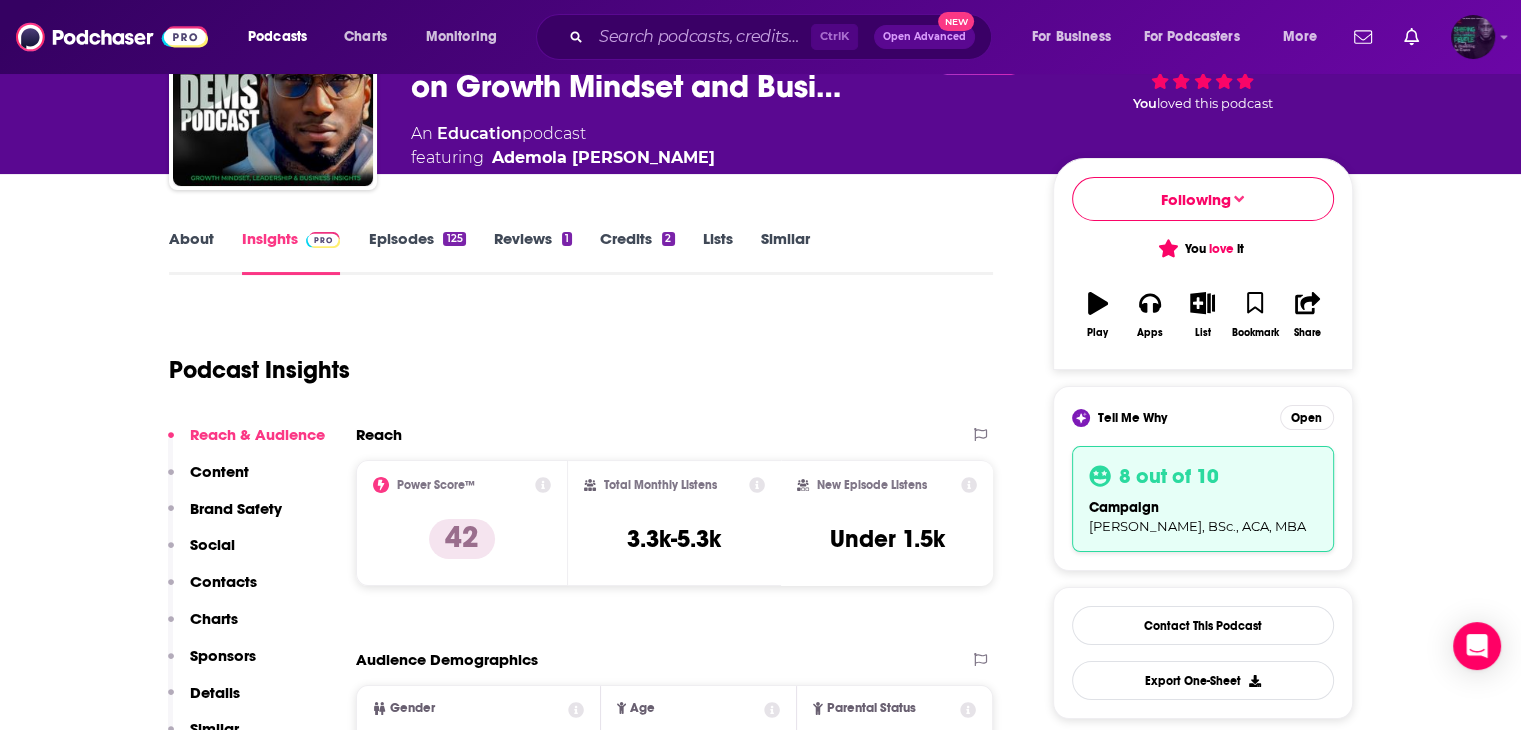 click at bounding box center (1473, 37) 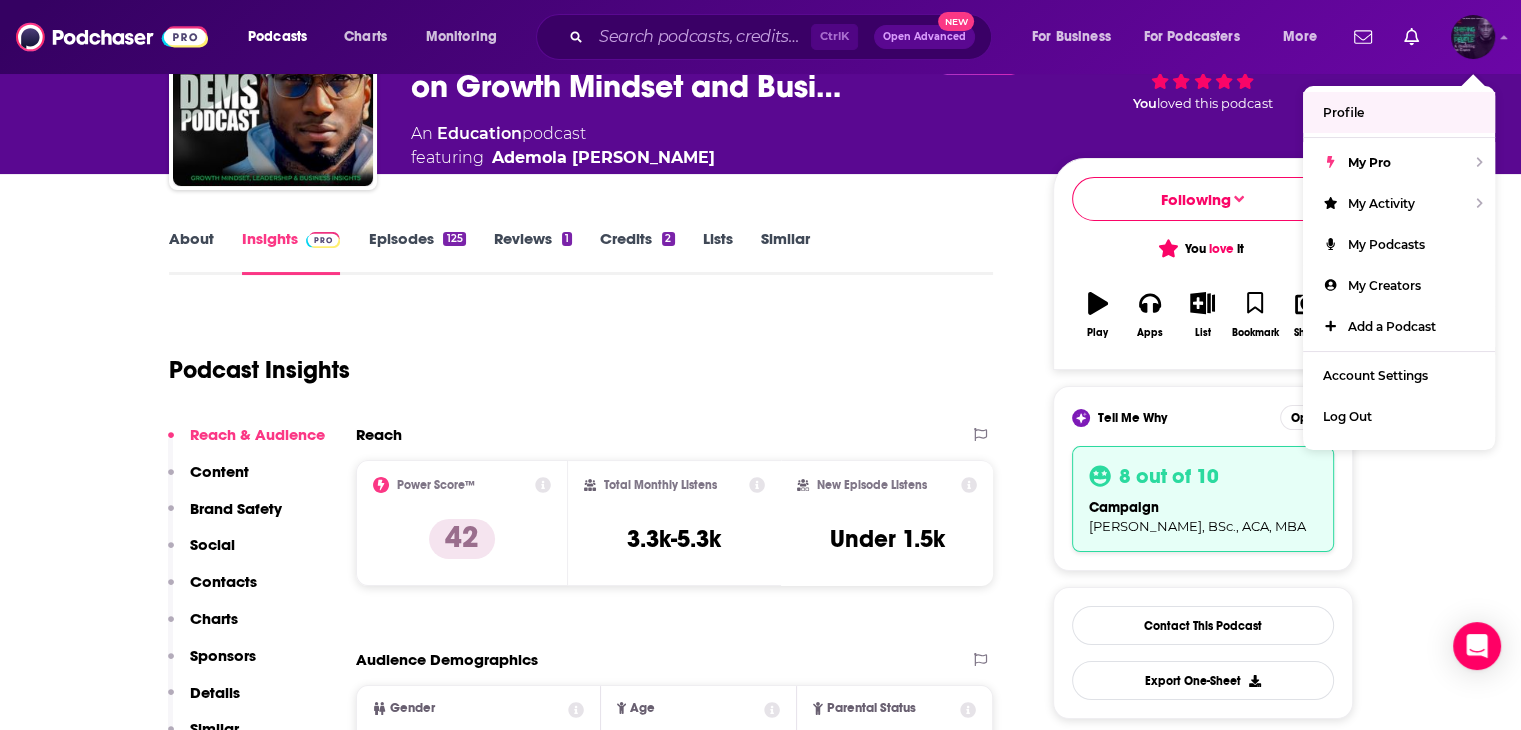 click on "Profile" at bounding box center (1399, 112) 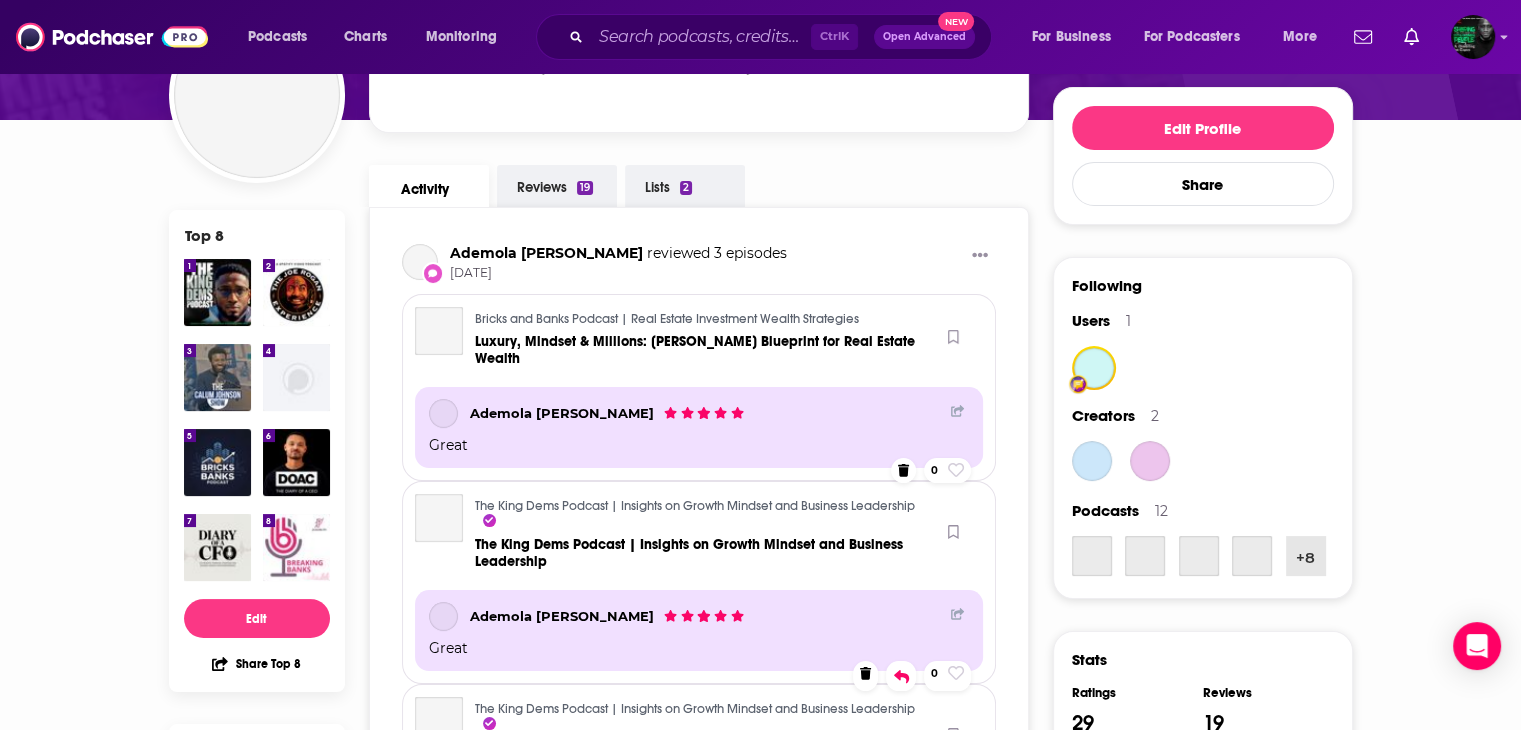scroll, scrollTop: 0, scrollLeft: 0, axis: both 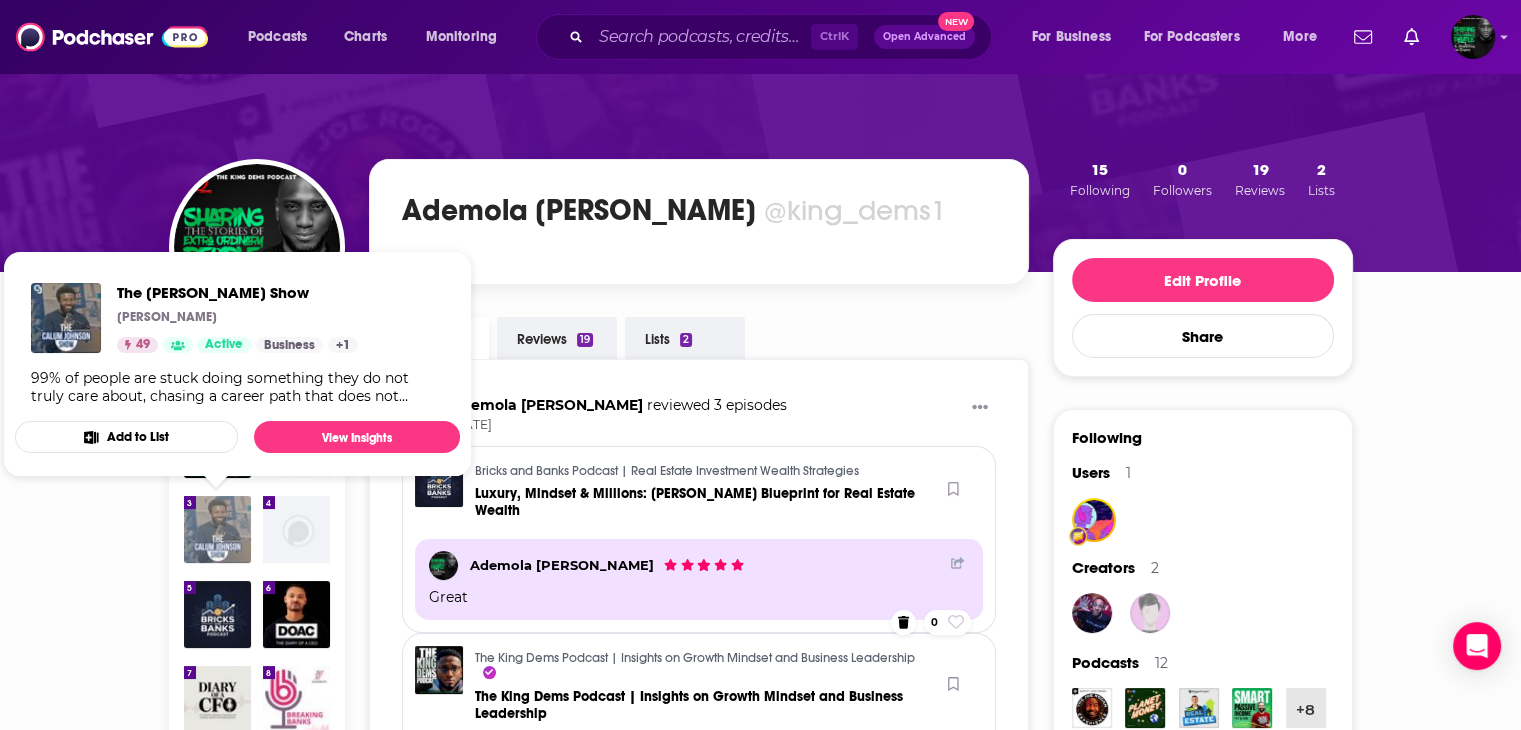 click at bounding box center (217, 529) 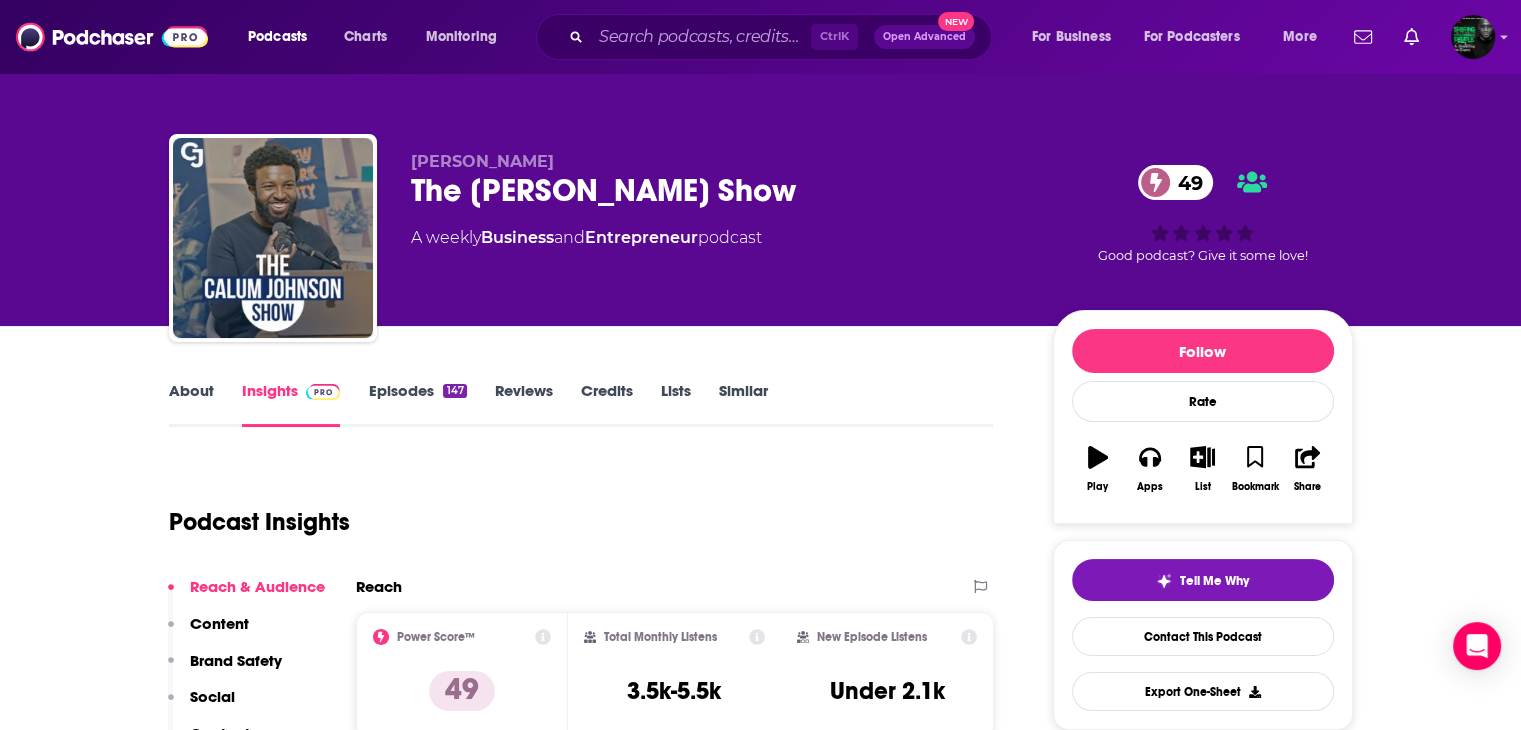click on "About Insights Episodes 147 Reviews Credits Lists Similar Podcast Insights Reach & Audience Content Brand Safety Social Contacts Charts Sponsors Details Similar Contact Podcast Open Website  Reach Power Score™ 49 Total Monthly Listens 3.5k-5.5k New Episode Listens Under 2.1k Export One-Sheet Audience Demographics Gender Male Age 43 yo Income $ $ $ $ $ Parental Status Mixed Countries 1 United States 2 Canada 3 United Kingdom 4 India 5 Australia Top Cities Berlin, NH , Park City , Chihuahua , Auckland , Portland, OR , Columbus, OH Interests Society - Work , Friends, Family & Relationships , Science , Business & Careers , Travel , Restaurants, Food & Grocery Jobs Dentists , Sports Coaches , Principals/Owners , Journalists/Reporters , Software Engineers , Pastors/Ministers Ethnicities White / Caucasian , African American , Hispanic , Asian Show More Content Political Skew Low Right Brand Safety & Suitability Information about brand safety is not yet available. Socials X/Twitter @calum_johnson9 4k Contacts   RSS" at bounding box center (581, 5465) 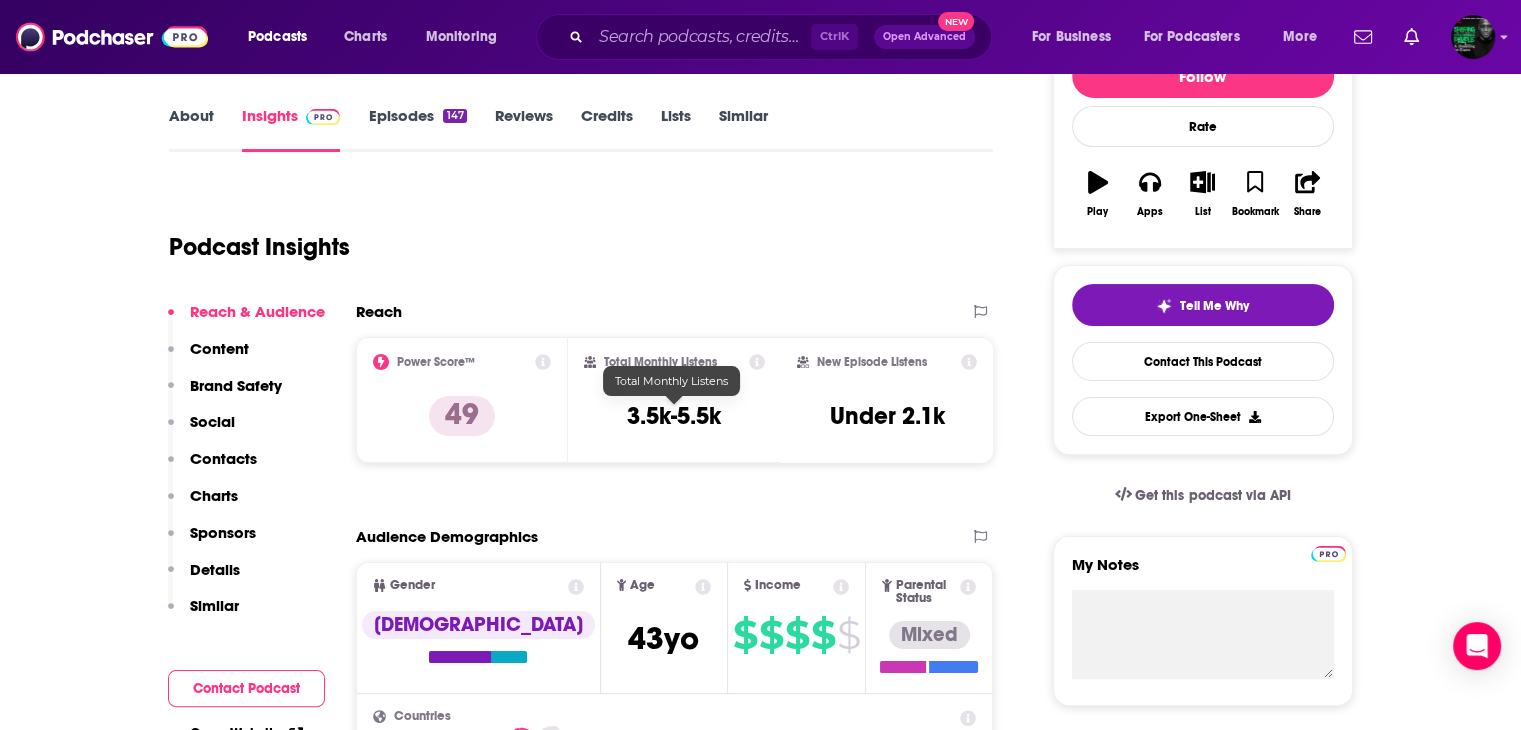 scroll, scrollTop: 320, scrollLeft: 0, axis: vertical 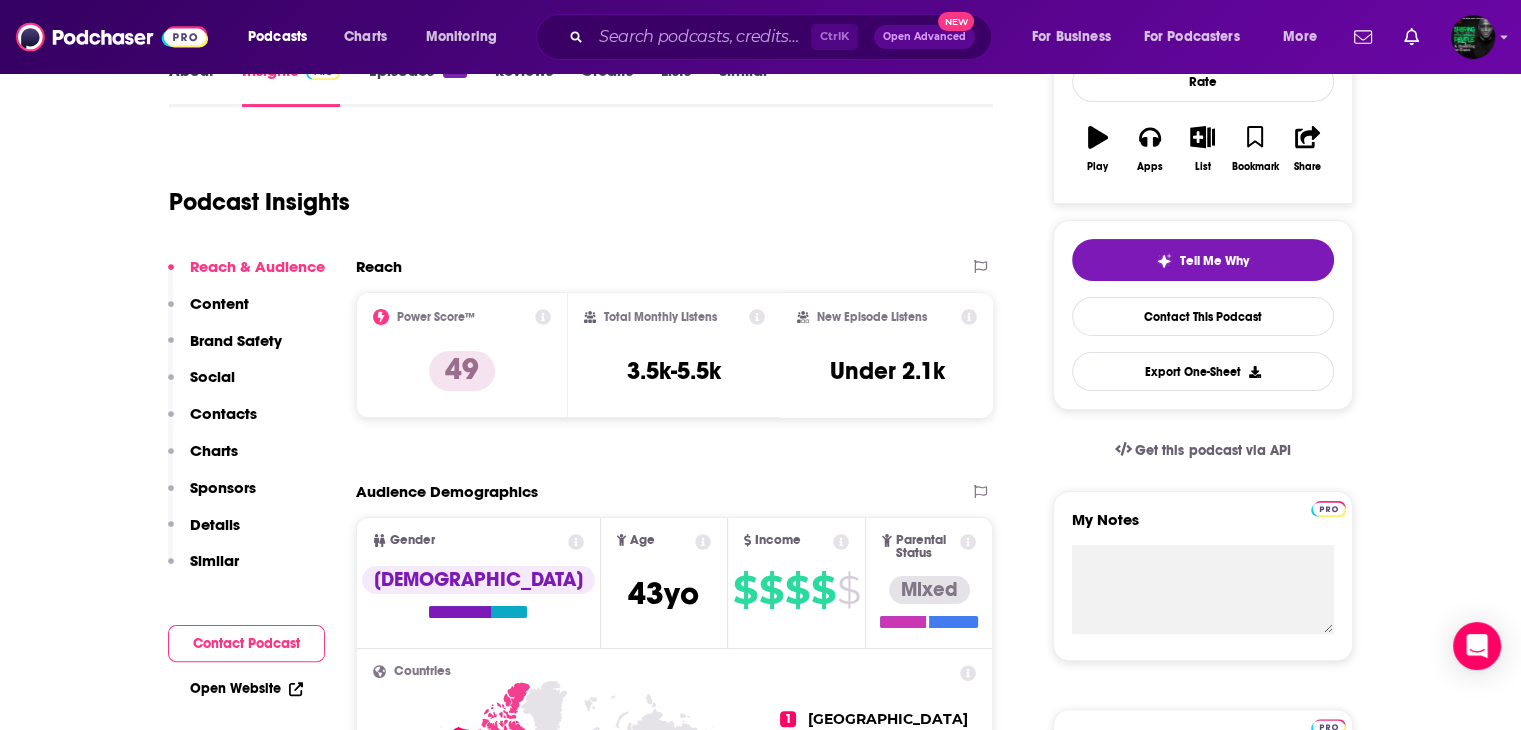 click on "Reach Power Score™ 49 Total Monthly Listens 3.5k-5.5k New Episode Listens Under 2.1k Export One-Sheet Audience Demographics Gender Male Age 43 yo Income $ $ $ $ $ Parental Status Mixed Countries 1 United States 2 Canada 3 United Kingdom 4 India 5 Australia Top Cities Berlin, NH , Park City , Chihuahua , Auckland , Portland, OR , Columbus, OH Interests Society - Work , Friends, Family & Relationships , Science , Business & Careers , Travel , Restaurants, Food & Grocery Jobs Dentists , Sports Coaches , Principals/Owners , Journalists/Reporters , Software Engineers , Pastors/Ministers Ethnicities White / Caucasian , African American , Hispanic , Asian Show More Content Political Skew Low Right Brand Safety & Suitability Information about brand safety is not yet available. Socials X/Twitter @calum_johnson9 4k Contacts   RSS   Podcast Email Calum Johnson calumjohnson9@gmail.com calumjohnson9@gmail.com That's all there is! Charts All Charts All Categories All Countries Recent Sponsors of  The Calum Johnson Show 6" at bounding box center [675, 5245] 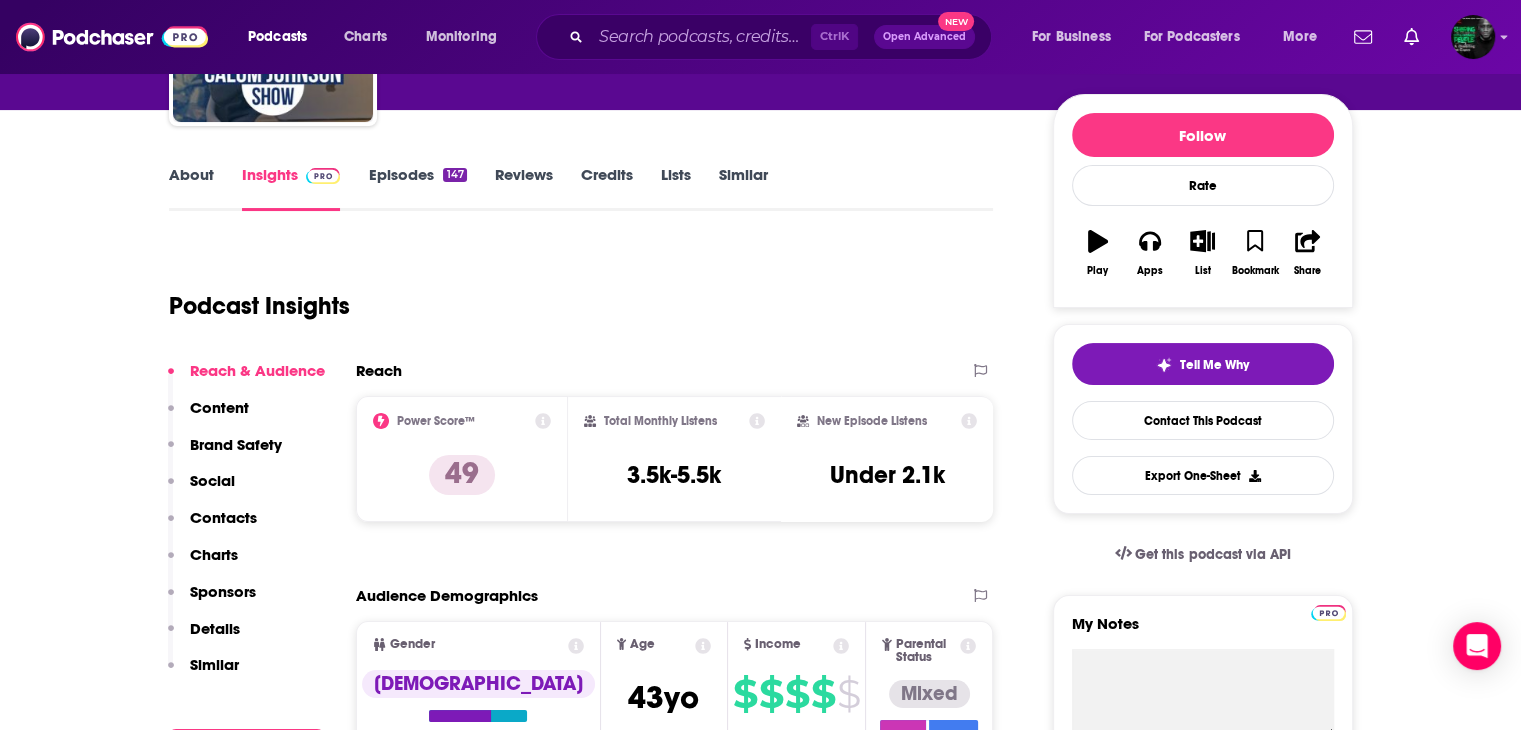 scroll, scrollTop: 0, scrollLeft: 0, axis: both 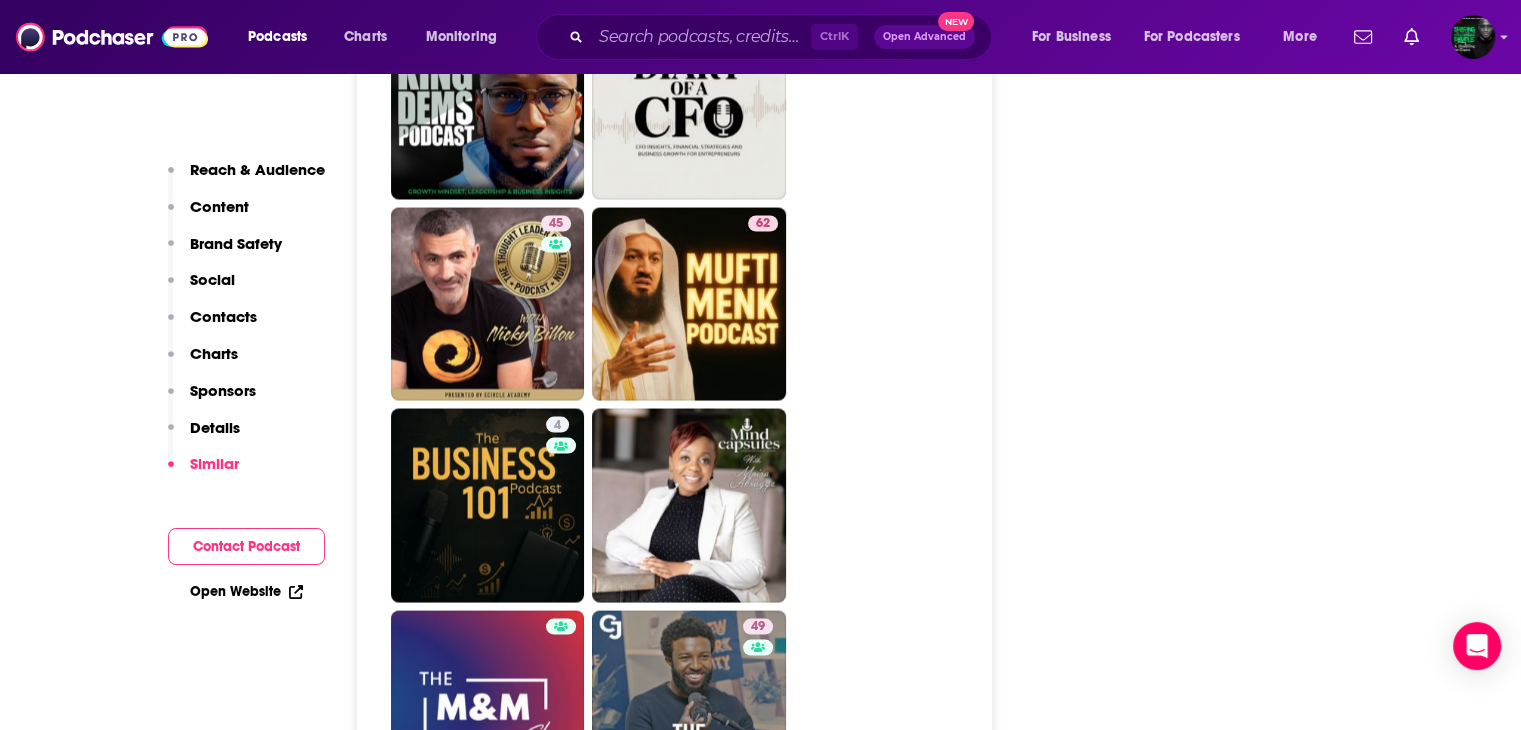 click on "99 96 75 63 70 42 45 62 4 49" at bounding box center [686, 203] 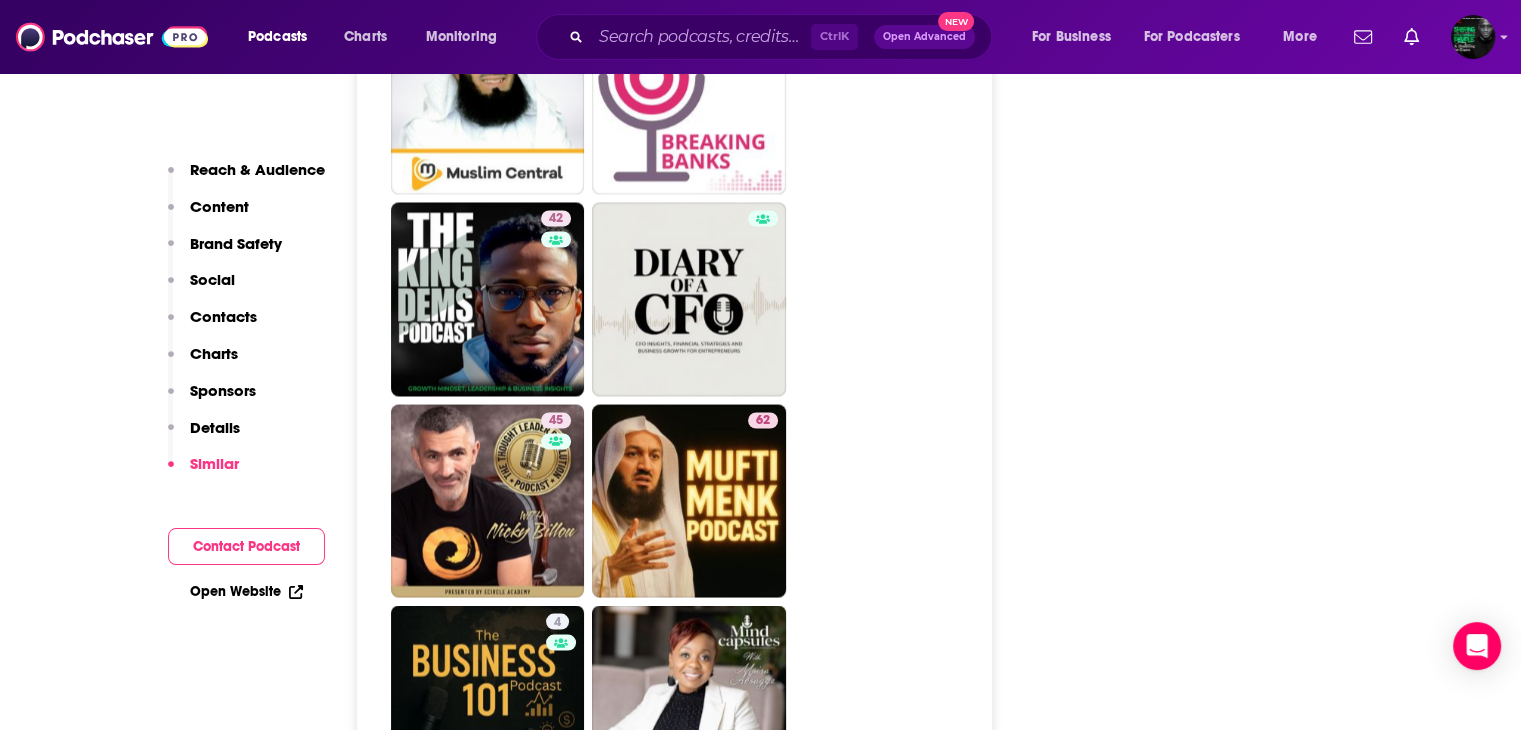 scroll, scrollTop: 3547, scrollLeft: 0, axis: vertical 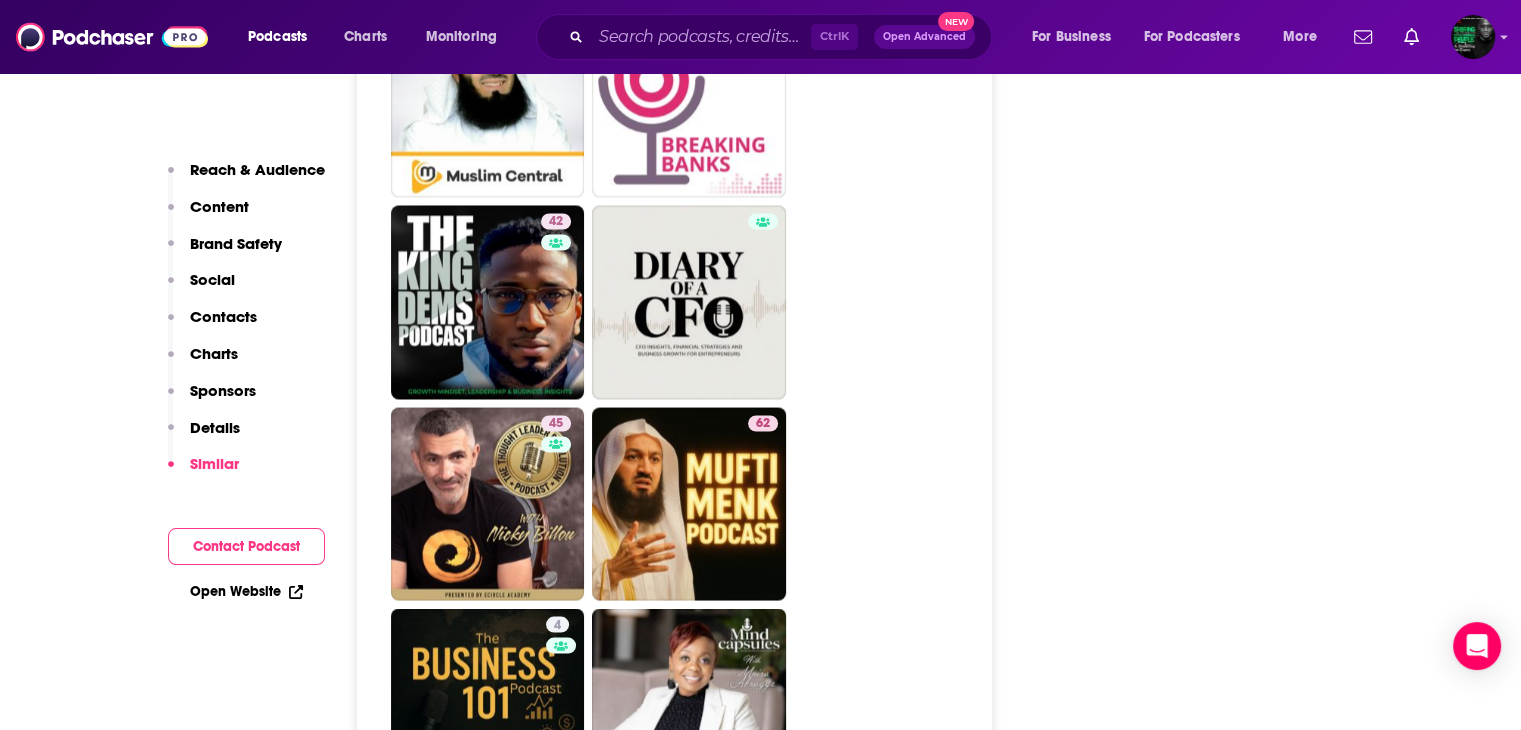 click on "99 96 75 63 70 42 45 62 4 49" at bounding box center (686, 403) 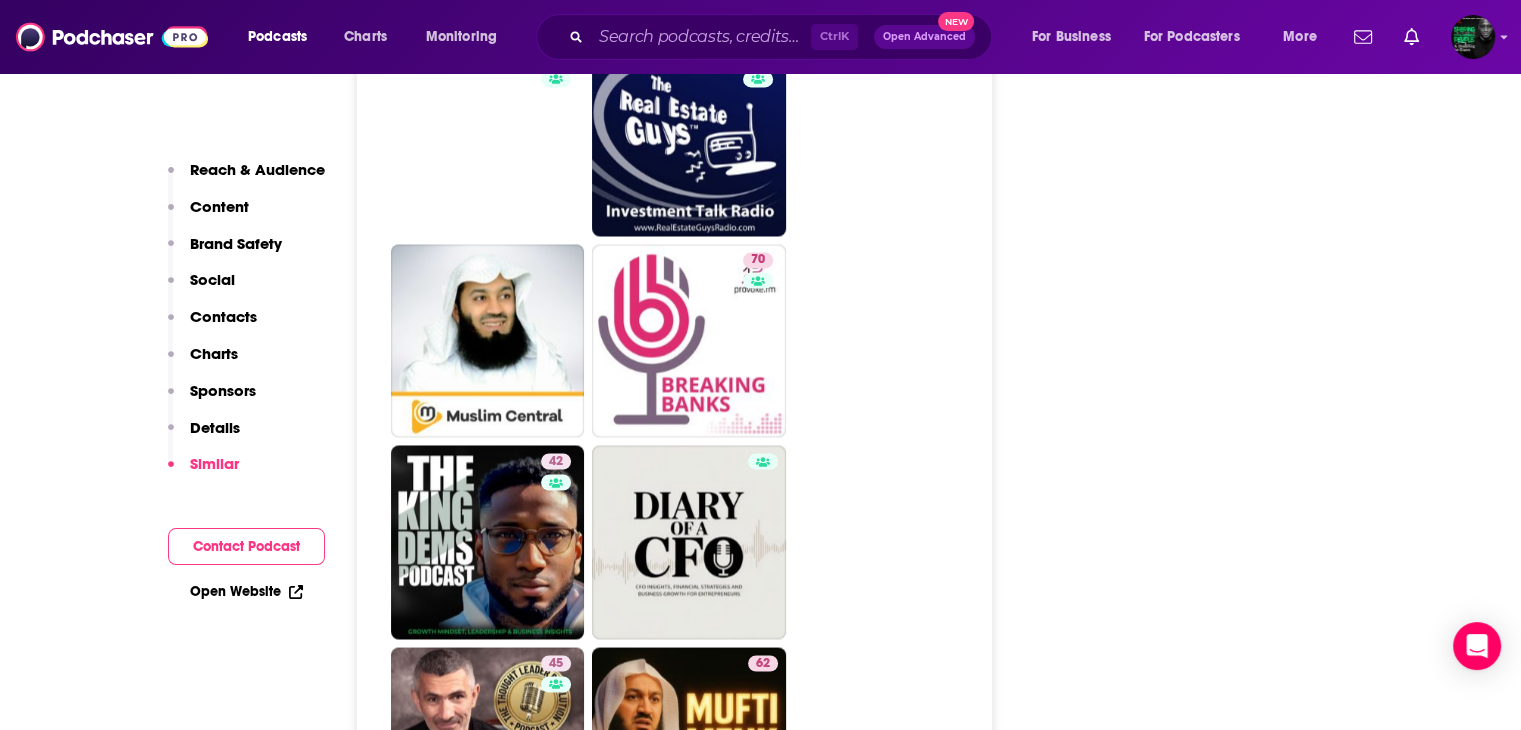 scroll, scrollTop: 3267, scrollLeft: 0, axis: vertical 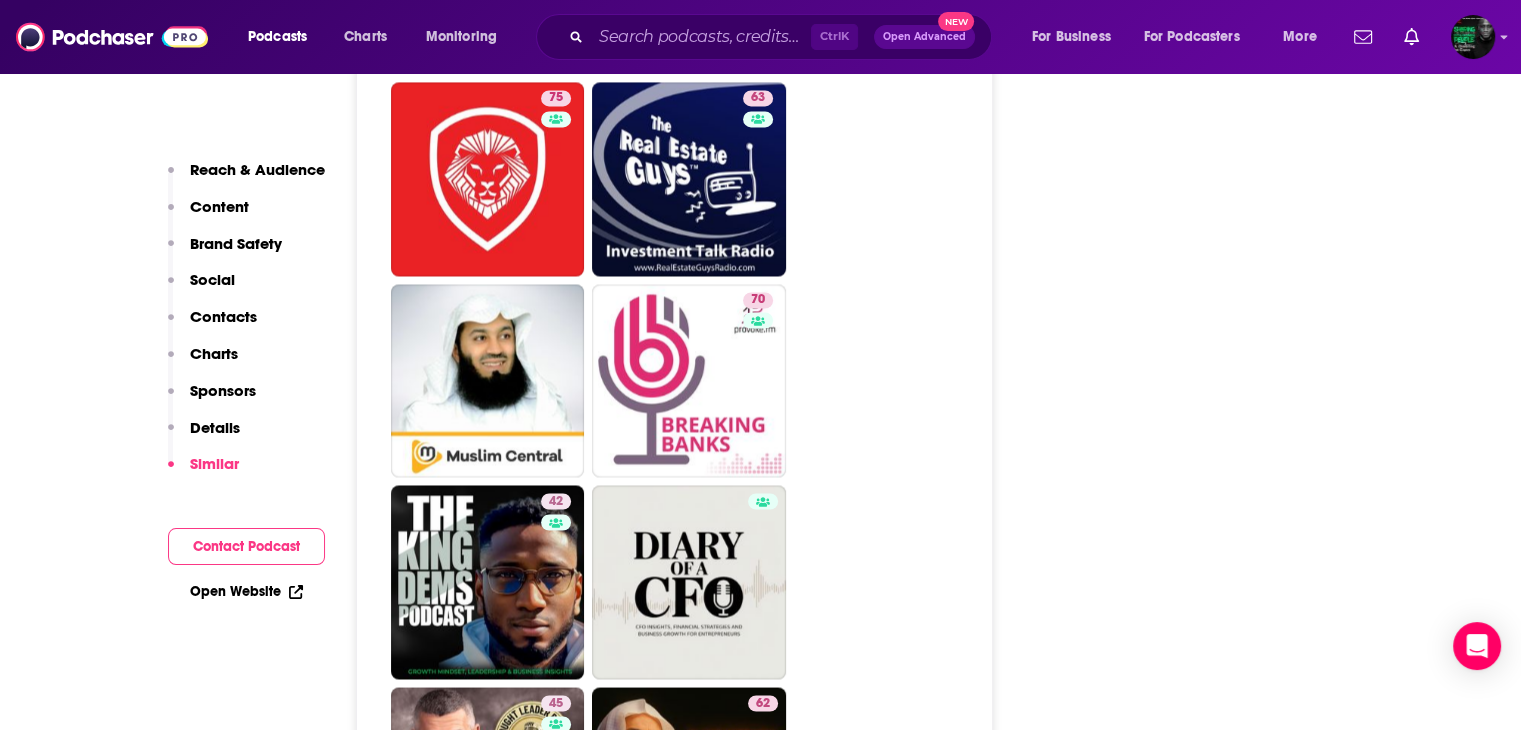click on "99 96 75 63 70 42 45 62 4 49" at bounding box center [686, 683] 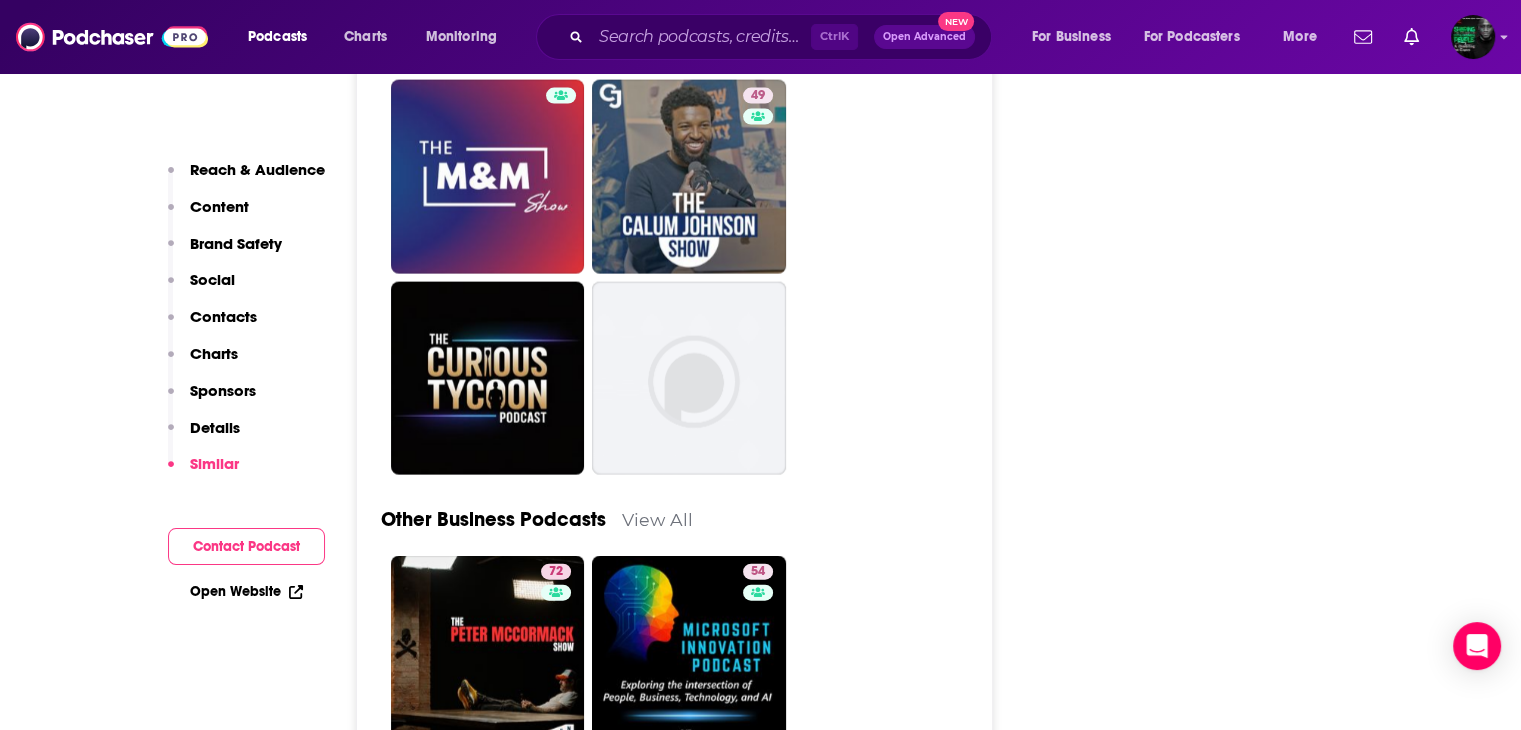 scroll, scrollTop: 4307, scrollLeft: 0, axis: vertical 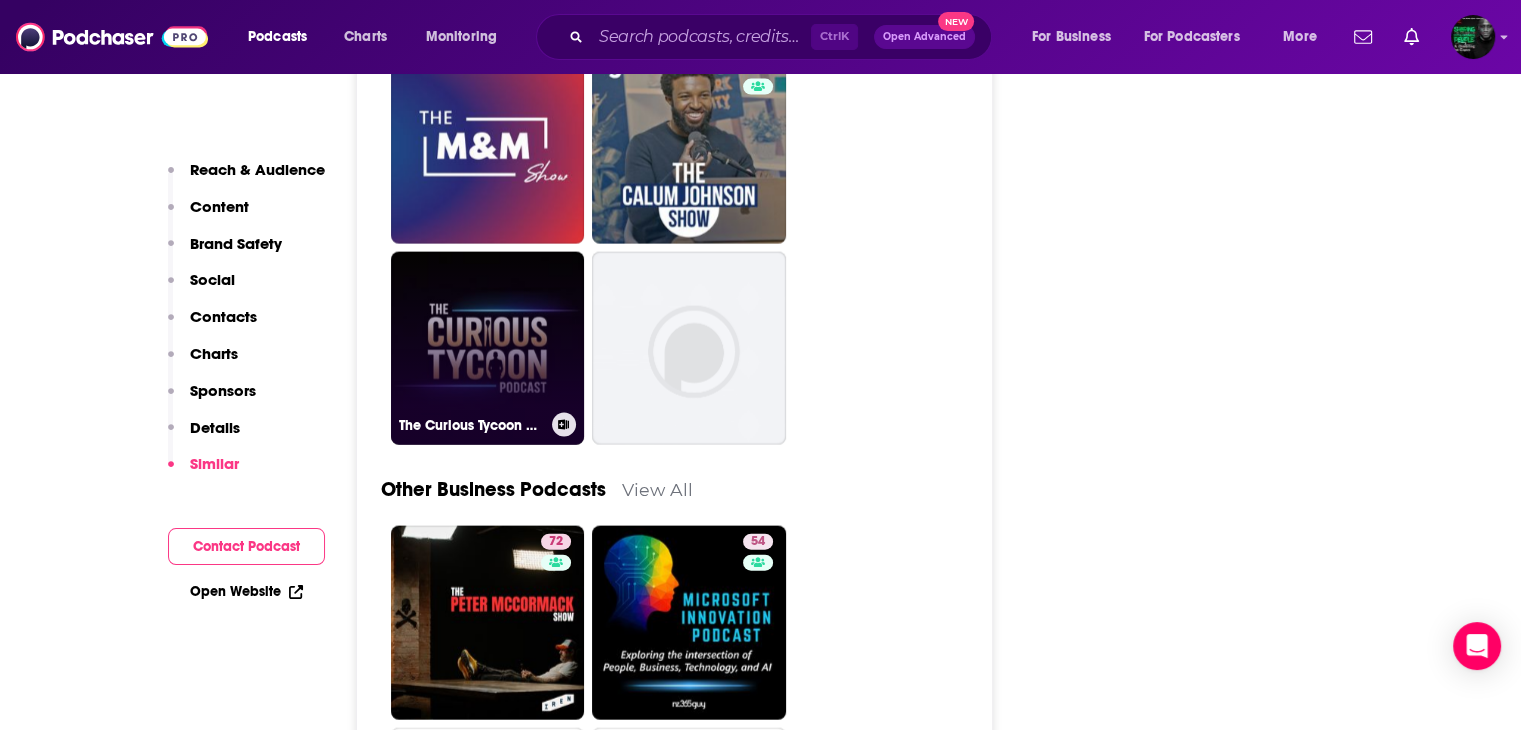 click on "The Curious Tycoon Podcast | Wealth, Empowerment and Business Enlightenment" at bounding box center [488, 349] 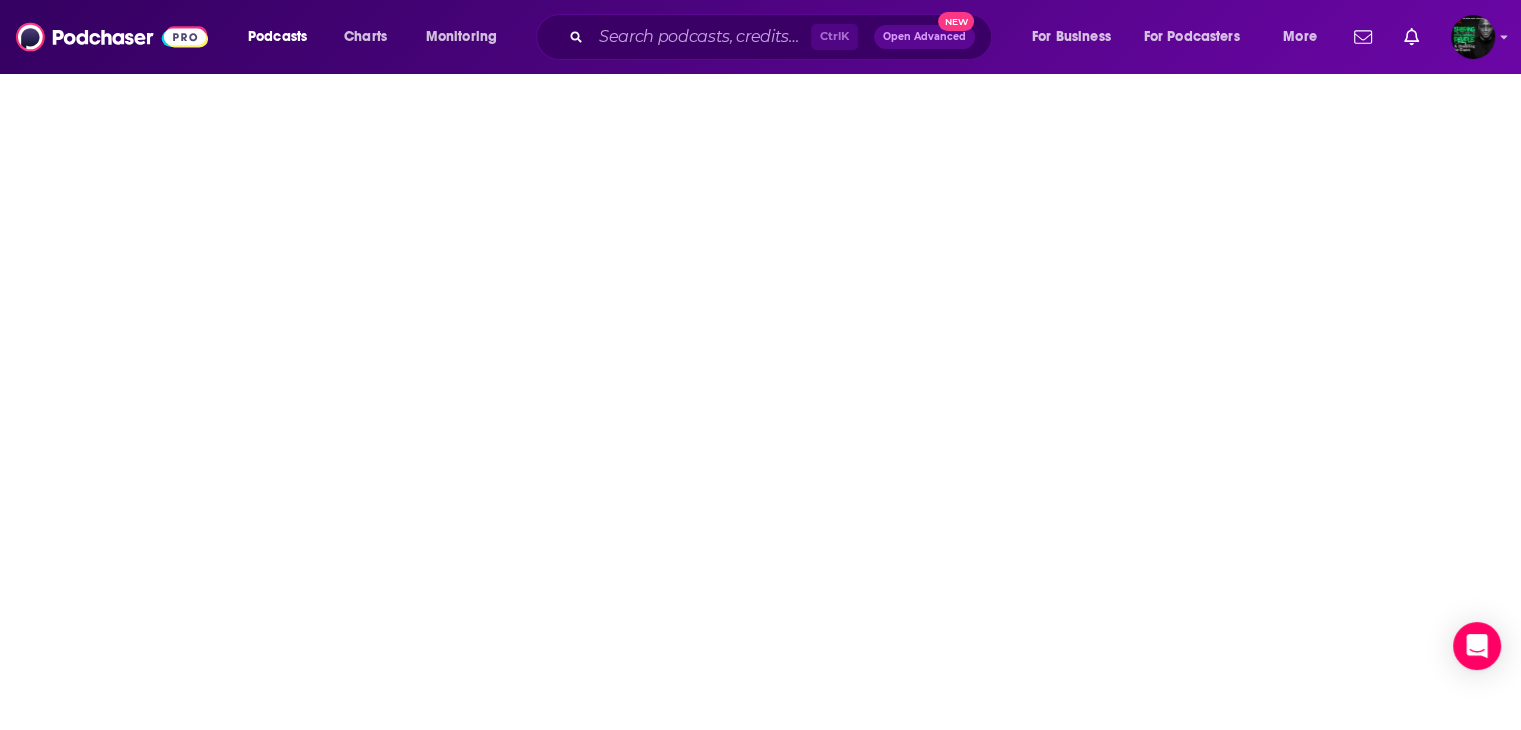 scroll, scrollTop: 0, scrollLeft: 0, axis: both 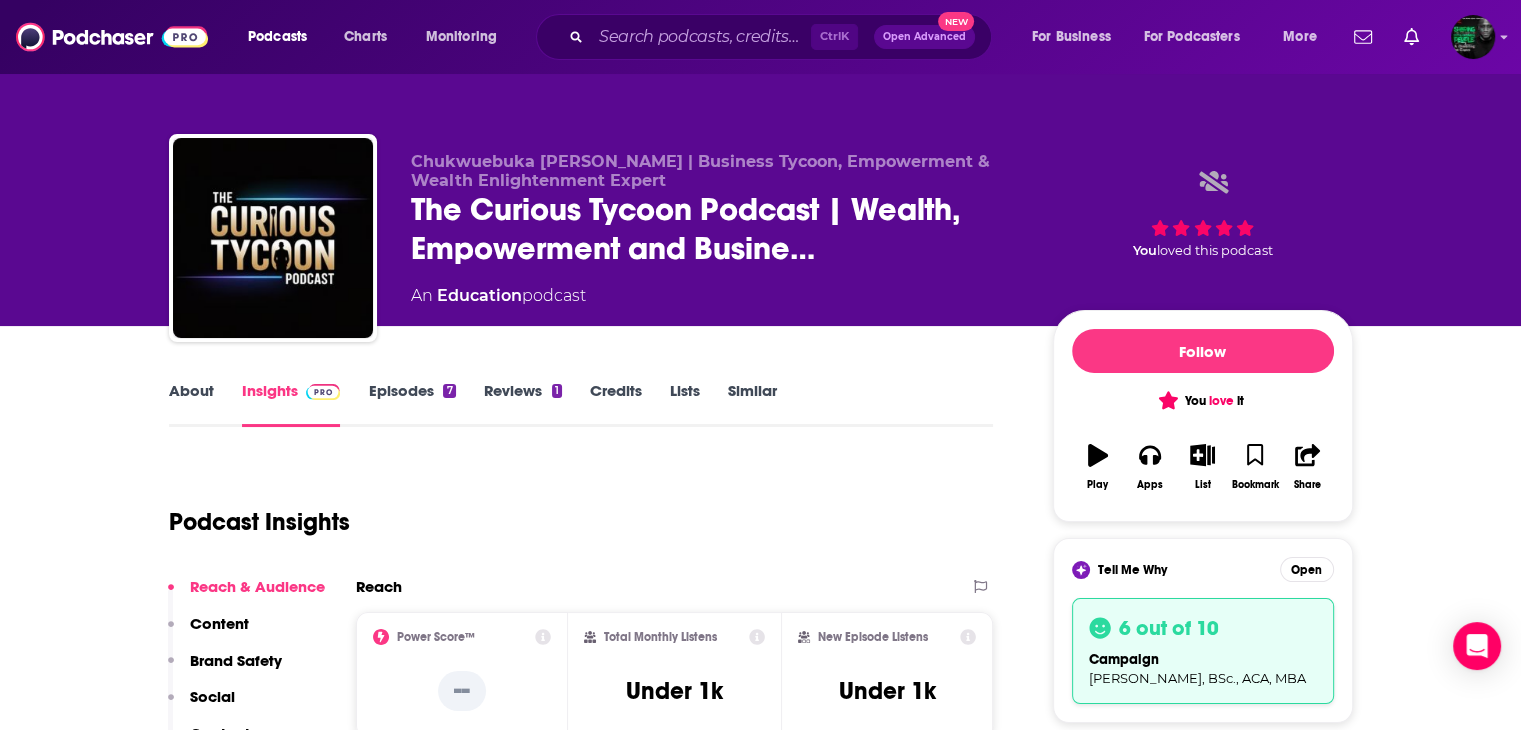 click on "Podcast Insights" at bounding box center (573, 510) 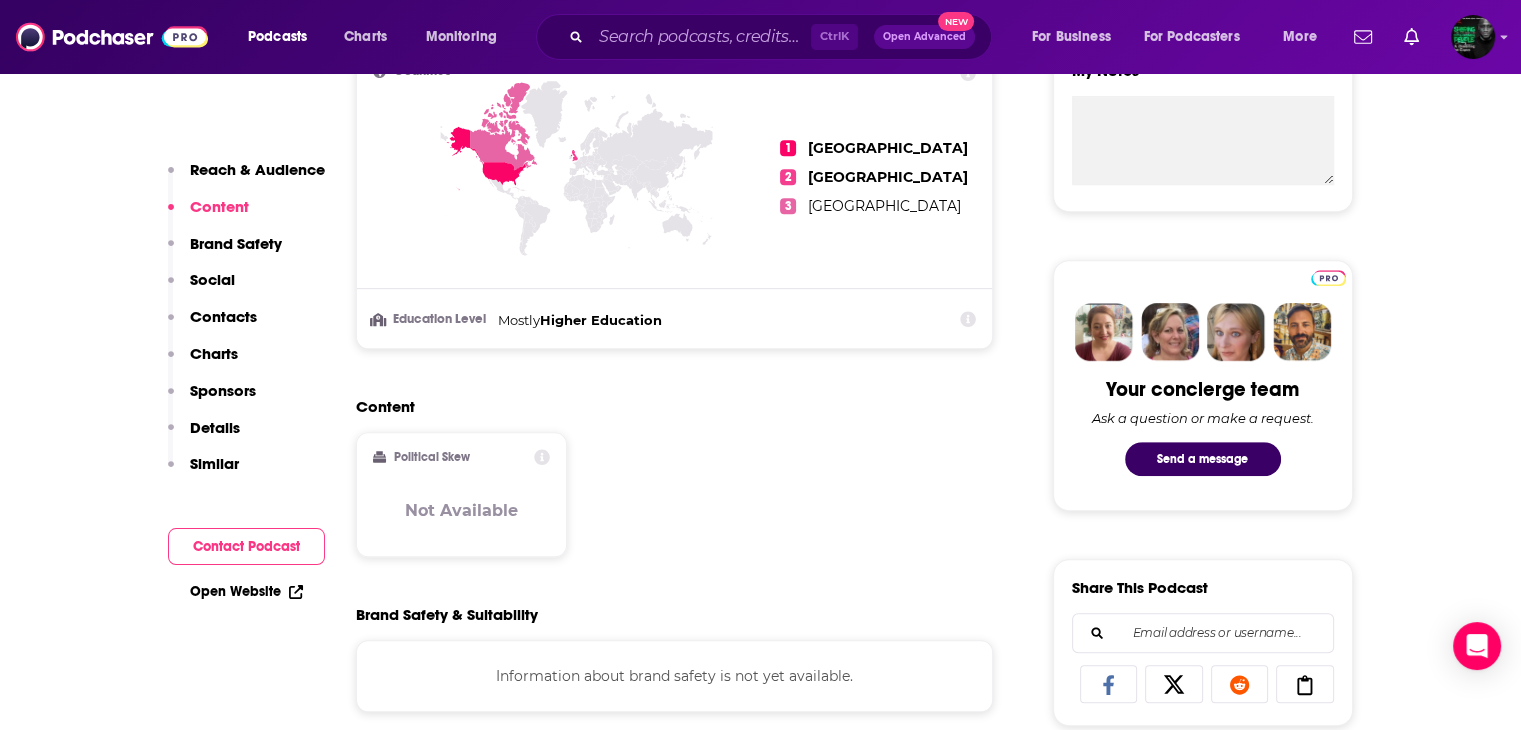 scroll, scrollTop: 1120, scrollLeft: 0, axis: vertical 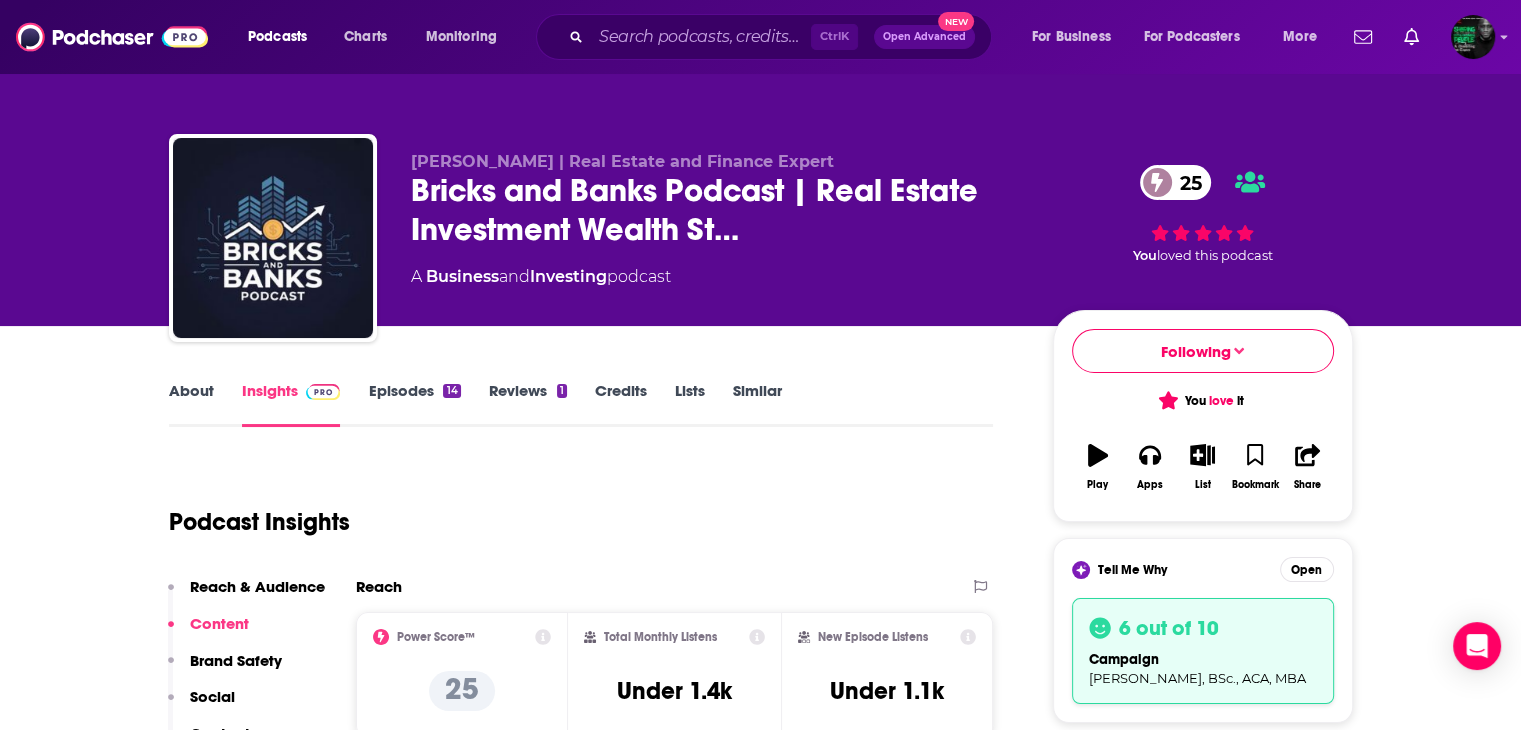 click on "Podcast Insights" at bounding box center [573, 510] 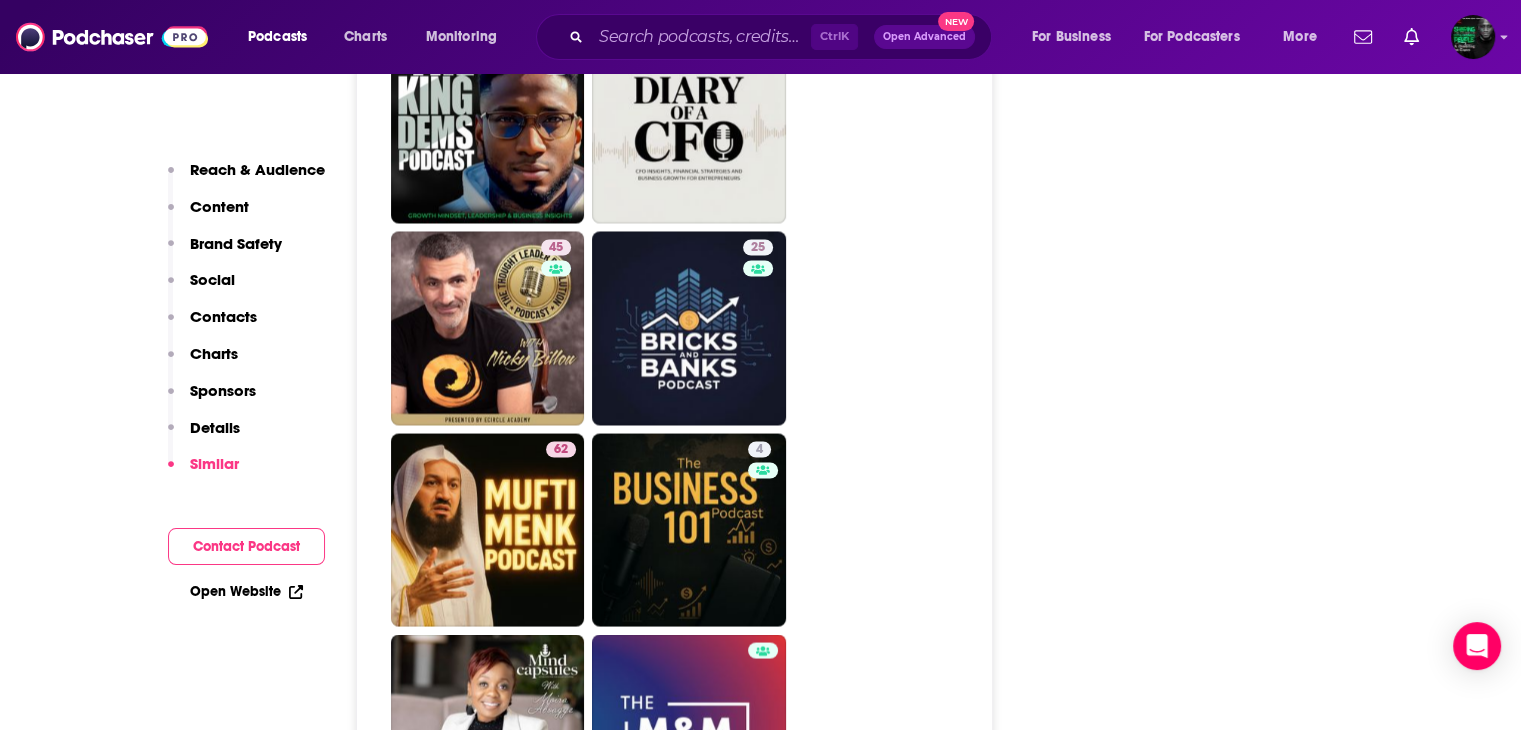 scroll, scrollTop: 3520, scrollLeft: 0, axis: vertical 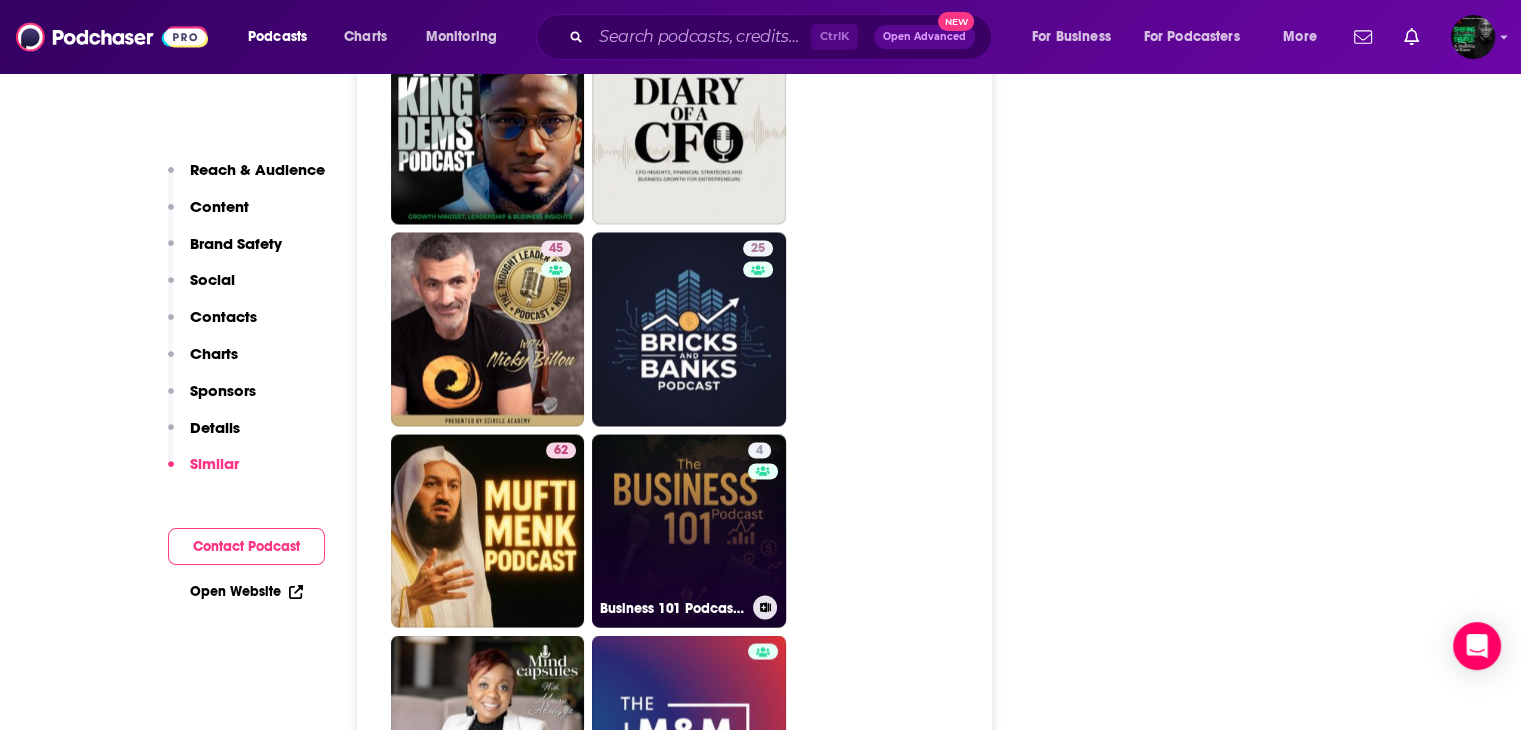 click on "4 Business 101 Podcast | Mastering Finance and Growth" at bounding box center (689, 531) 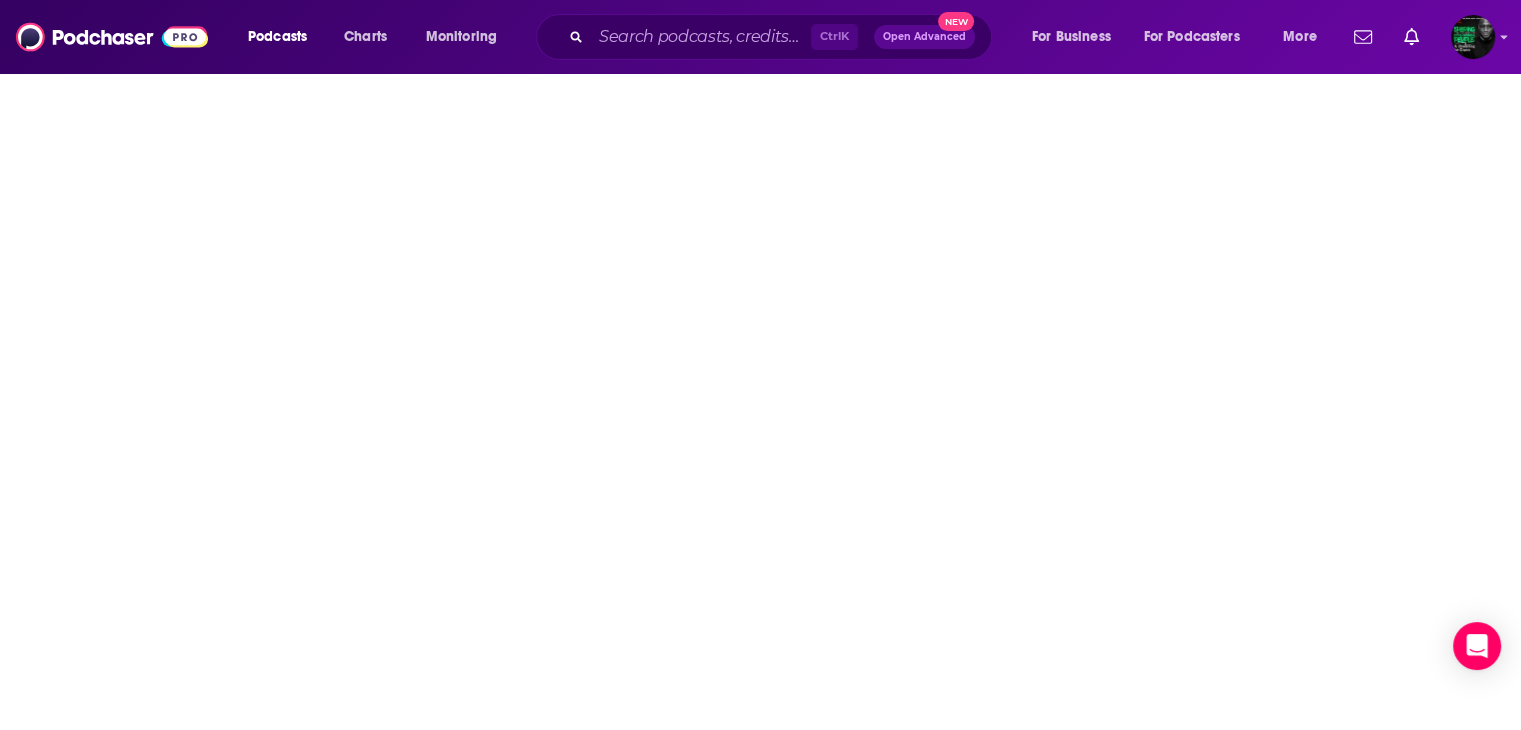 scroll, scrollTop: 0, scrollLeft: 0, axis: both 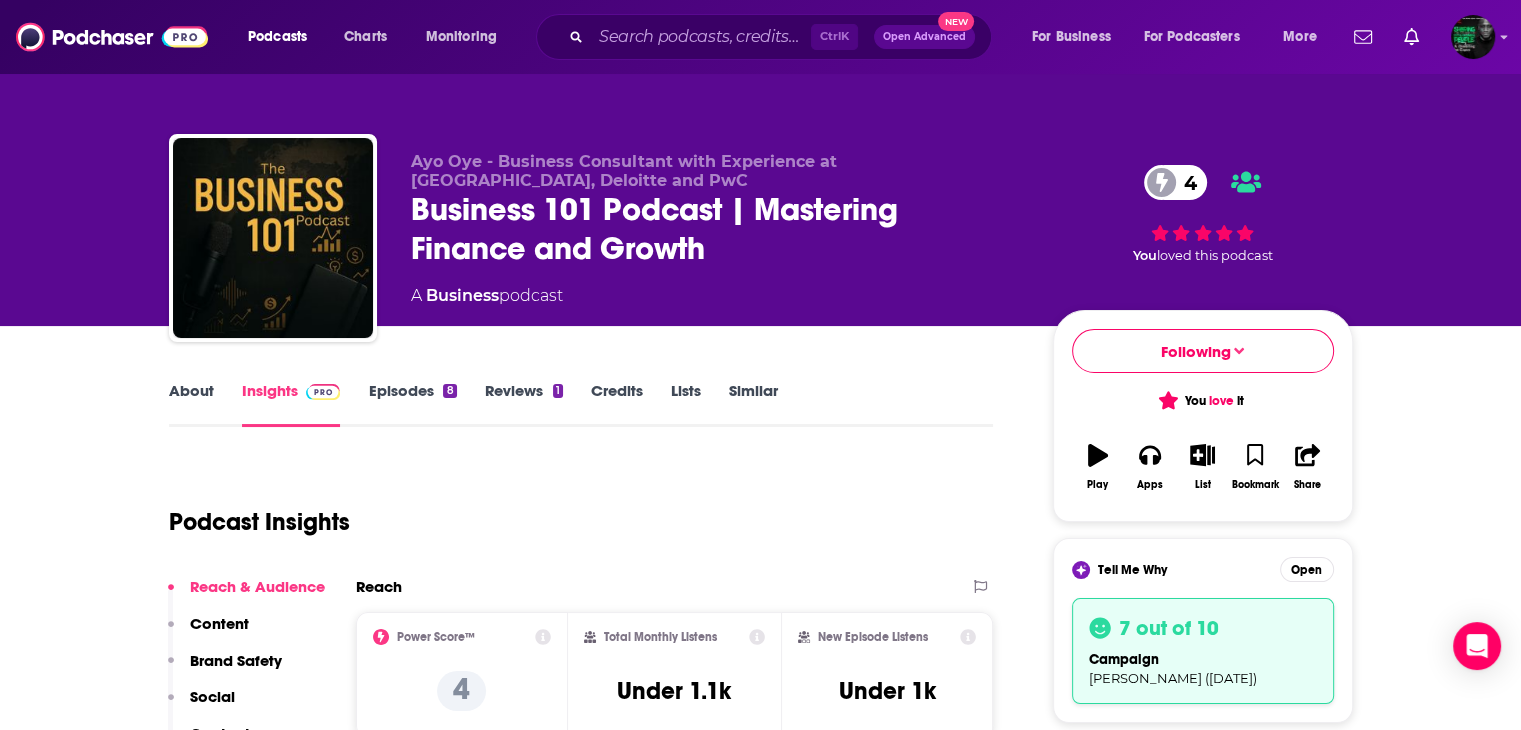 click on "Podcast Insights" at bounding box center [573, 510] 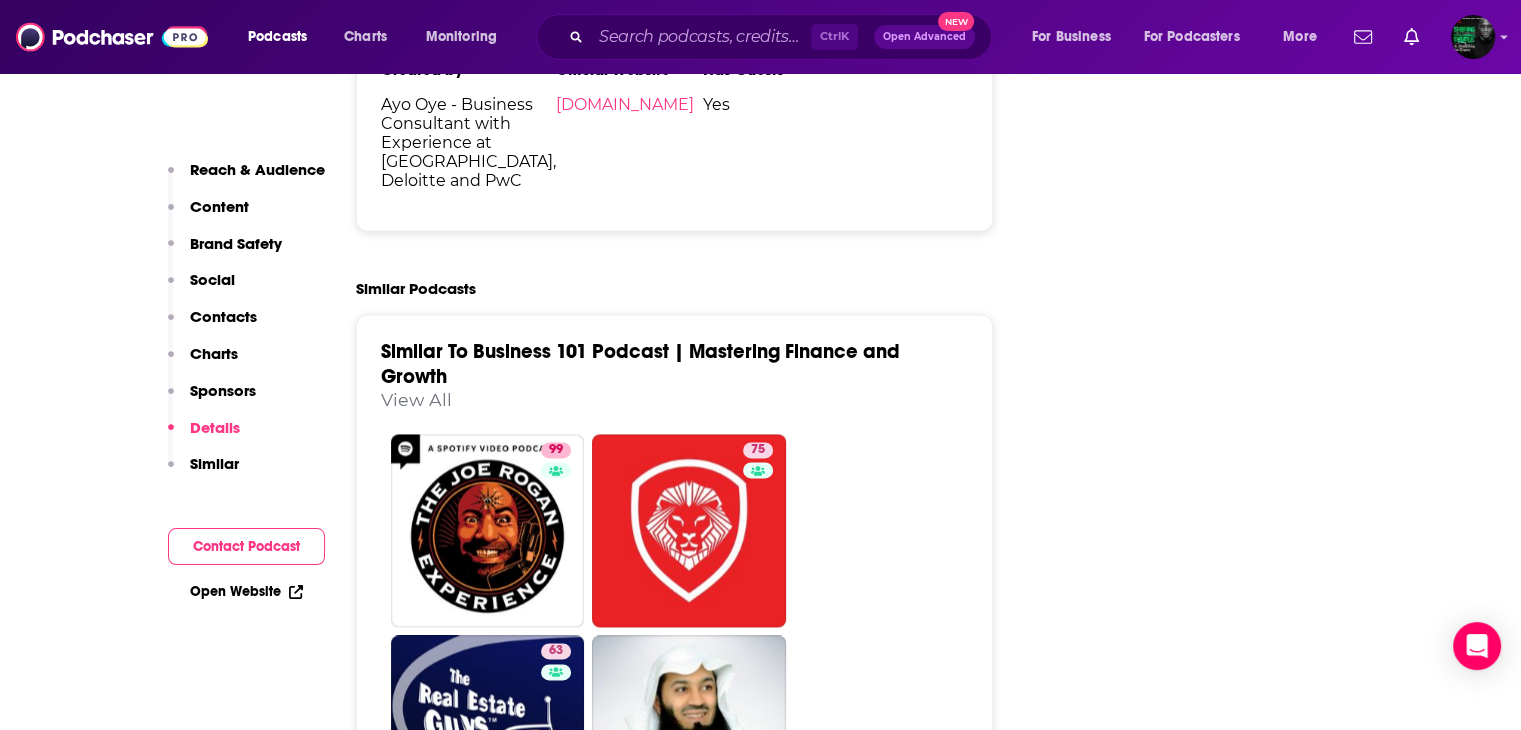 scroll, scrollTop: 2800, scrollLeft: 0, axis: vertical 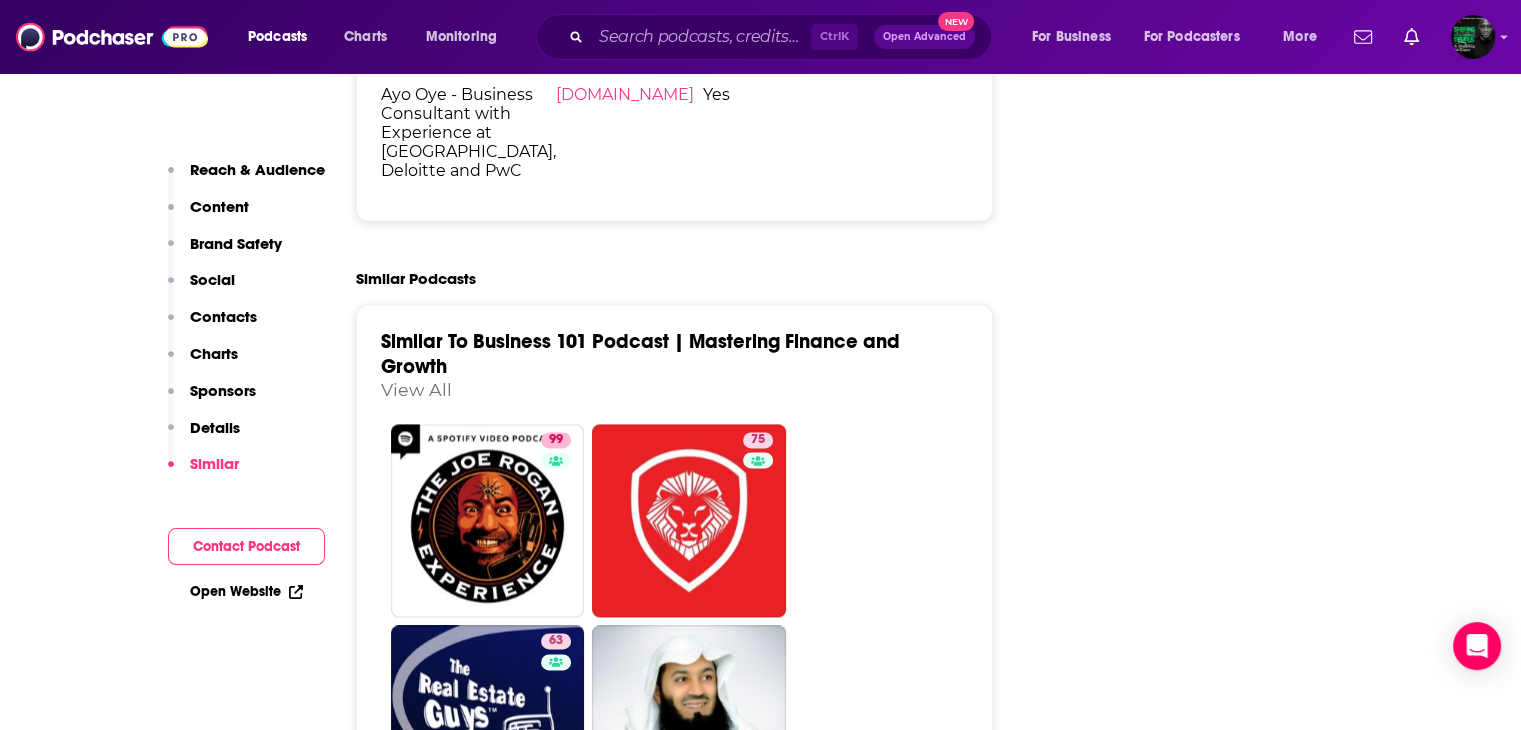 click on "Similar To Business 101 Podcast | Mastering Finance and Growth View All" at bounding box center (675, 376) 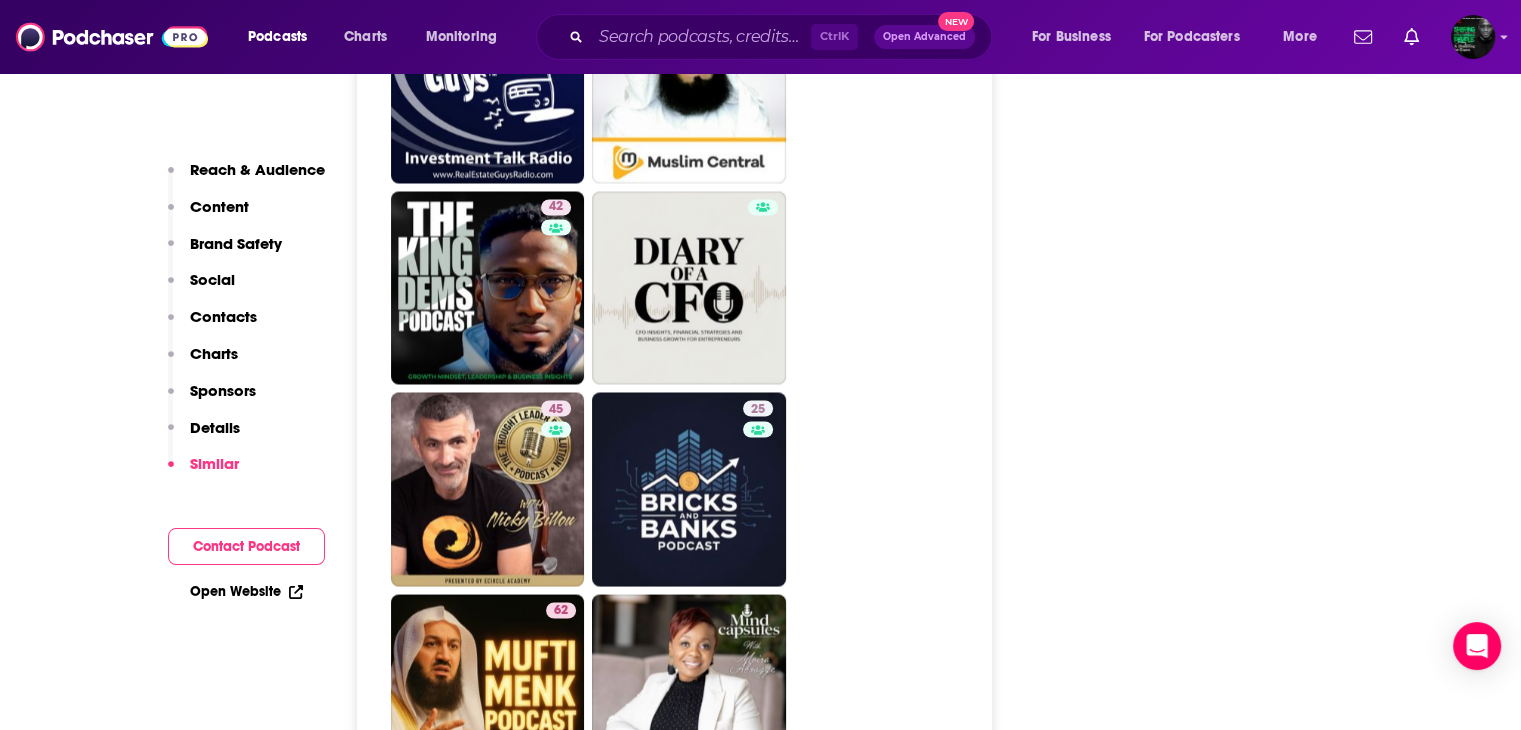 scroll, scrollTop: 3440, scrollLeft: 0, axis: vertical 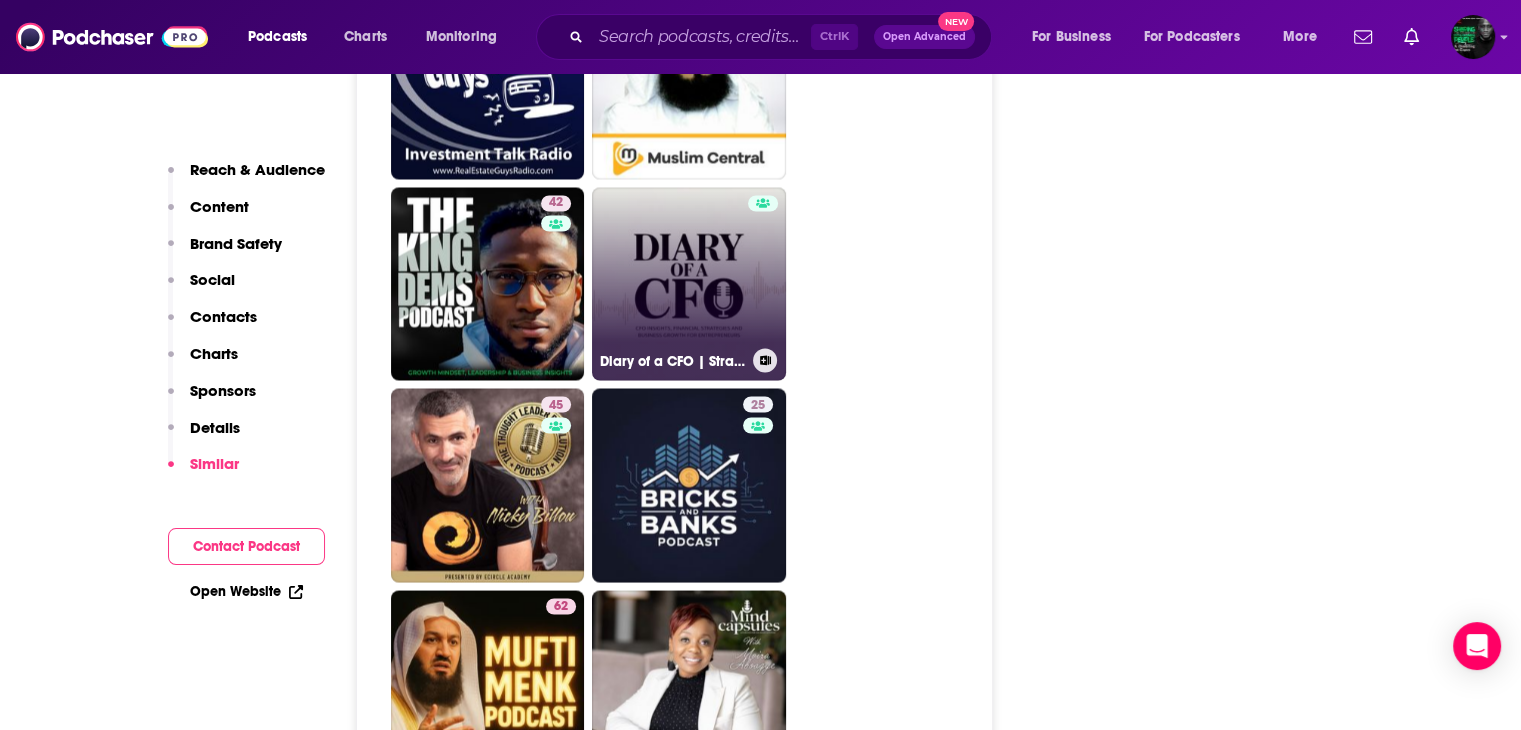 click on "Diary of a CFO | Strategies for Business Financial Growth" at bounding box center (689, 284) 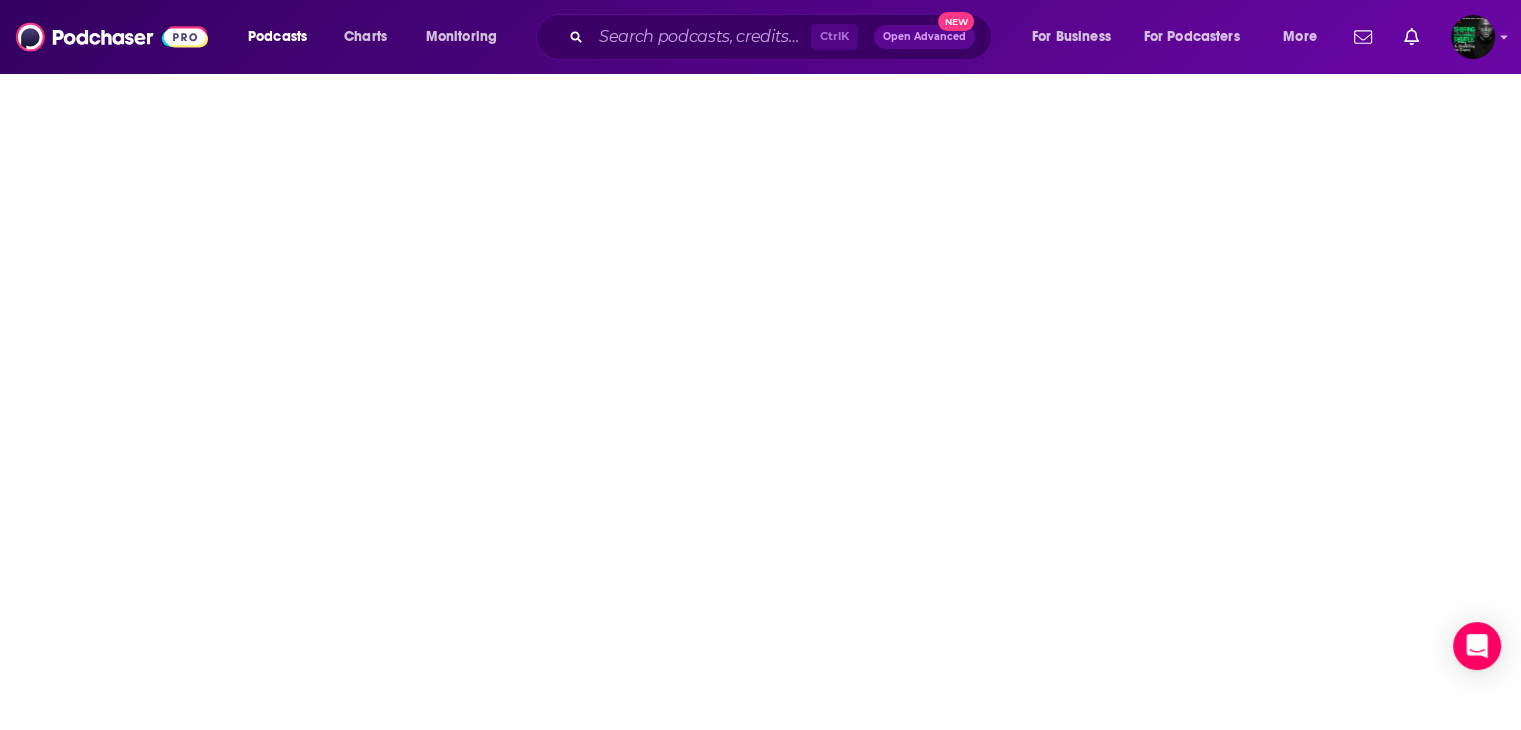 scroll, scrollTop: 0, scrollLeft: 0, axis: both 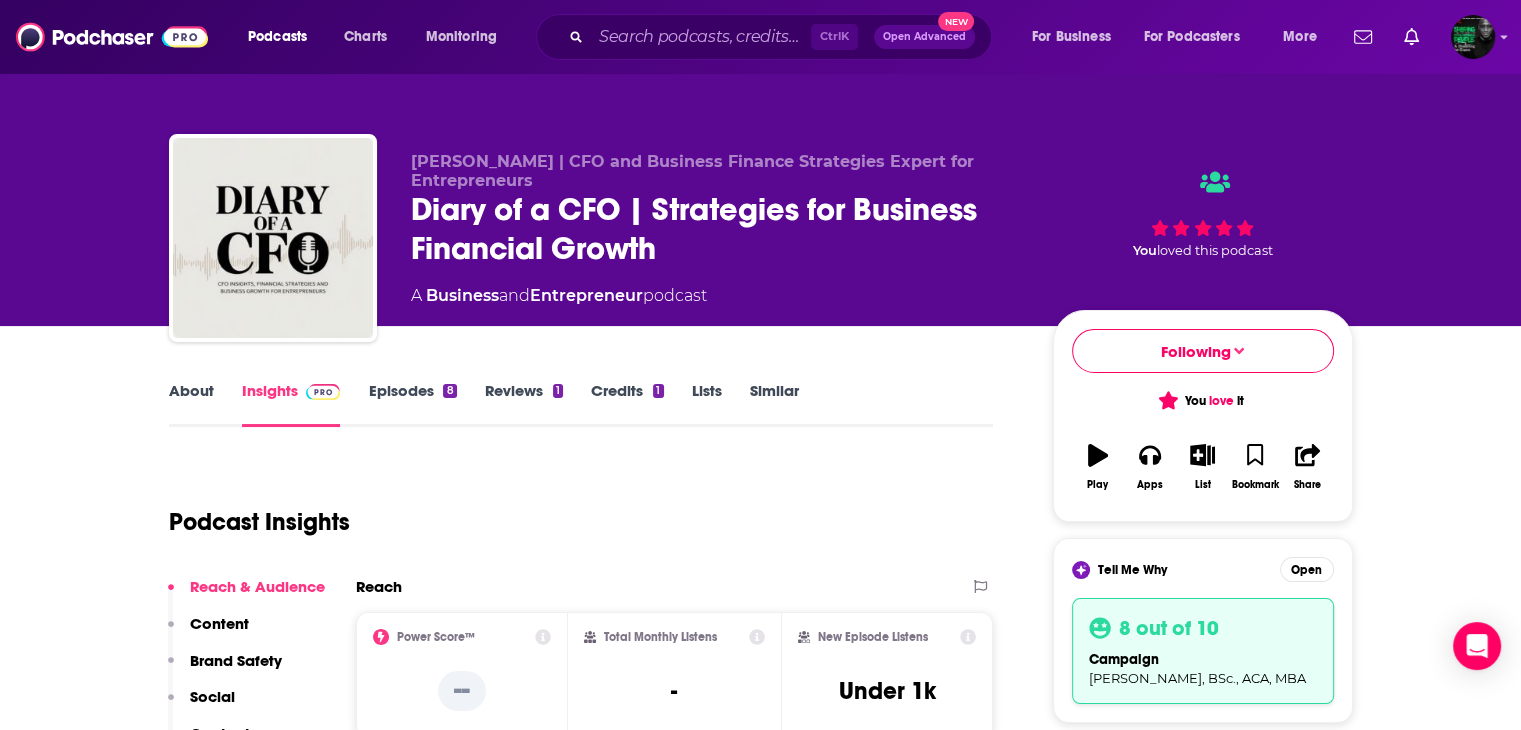 click on "Podcast Insights" at bounding box center (573, 510) 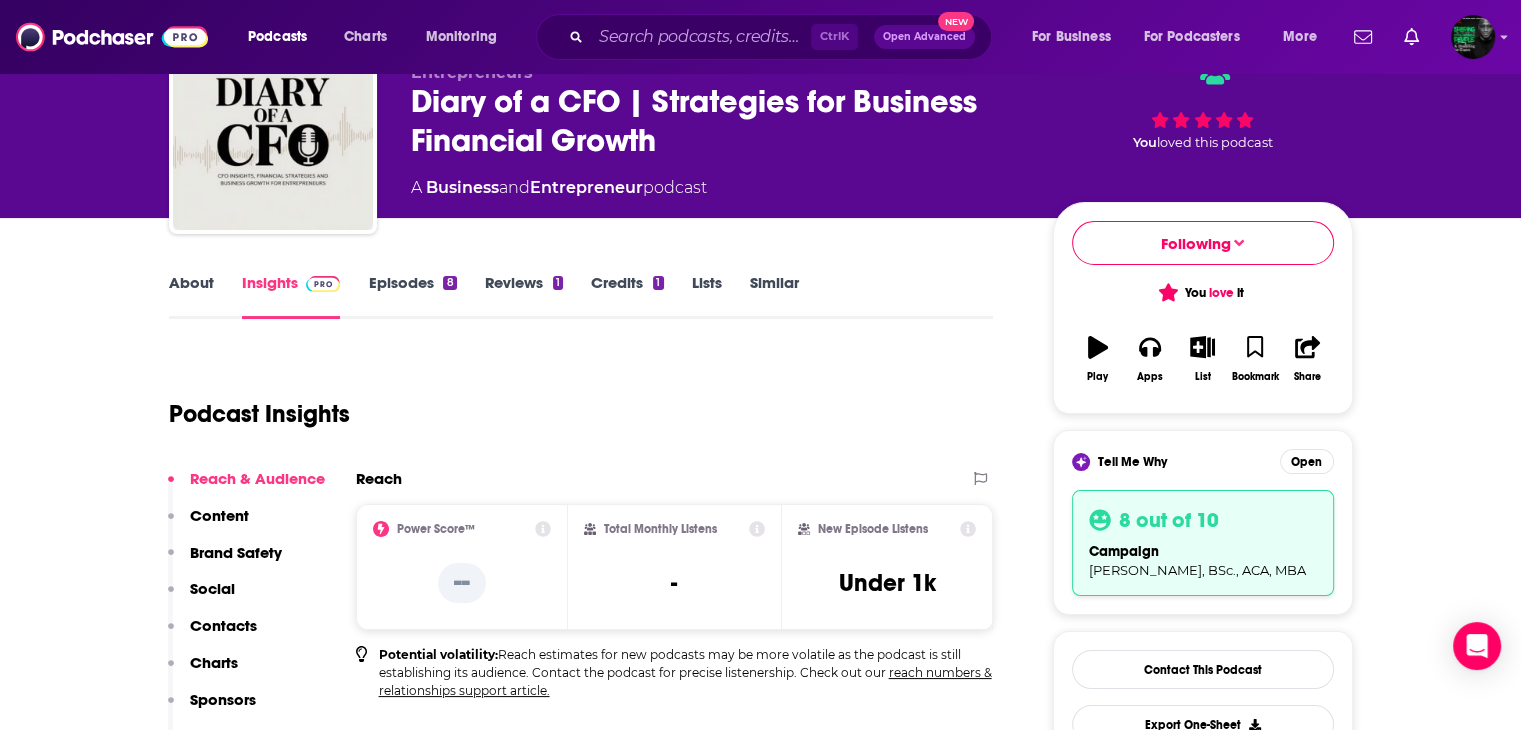 scroll, scrollTop: 0, scrollLeft: 0, axis: both 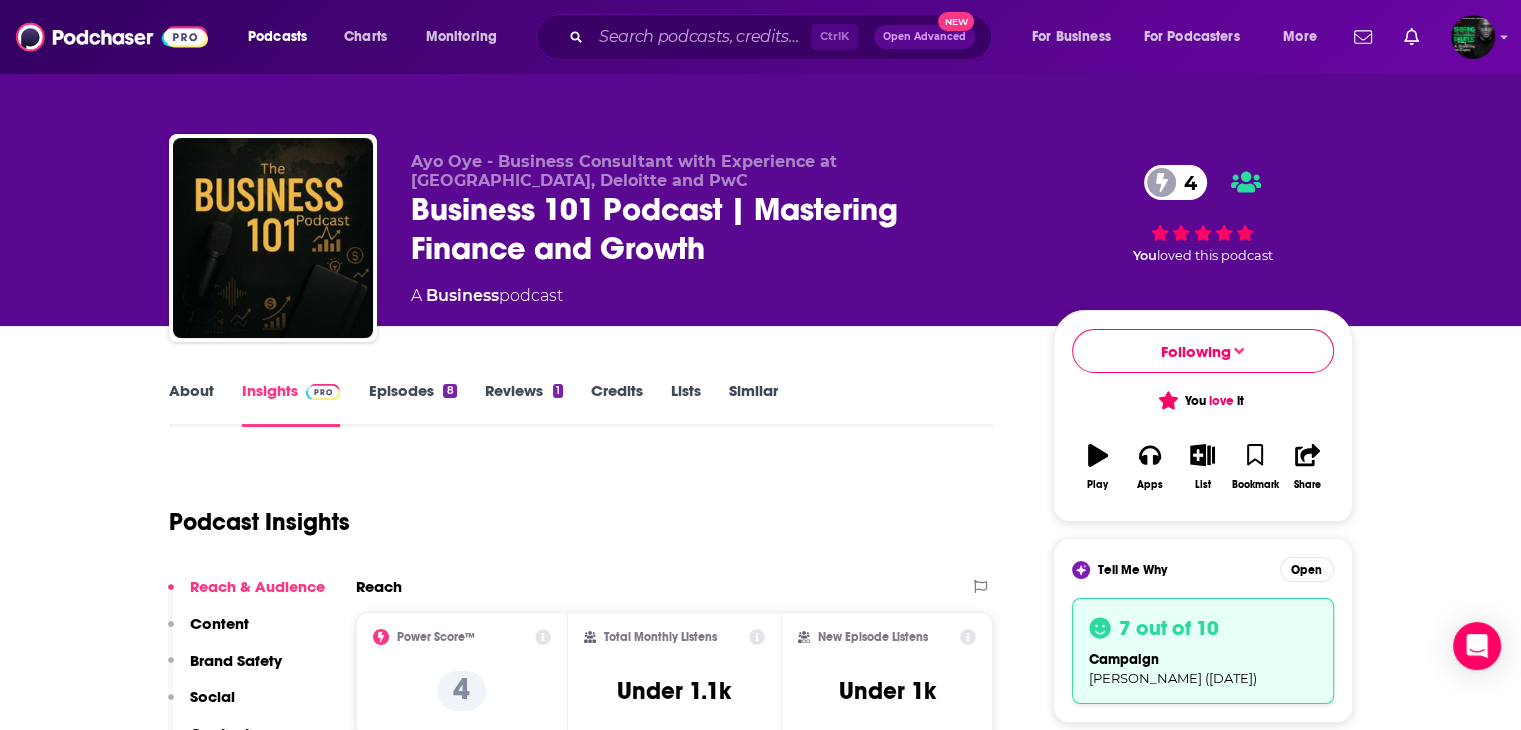 type on "[URL][DOMAIN_NAME]" 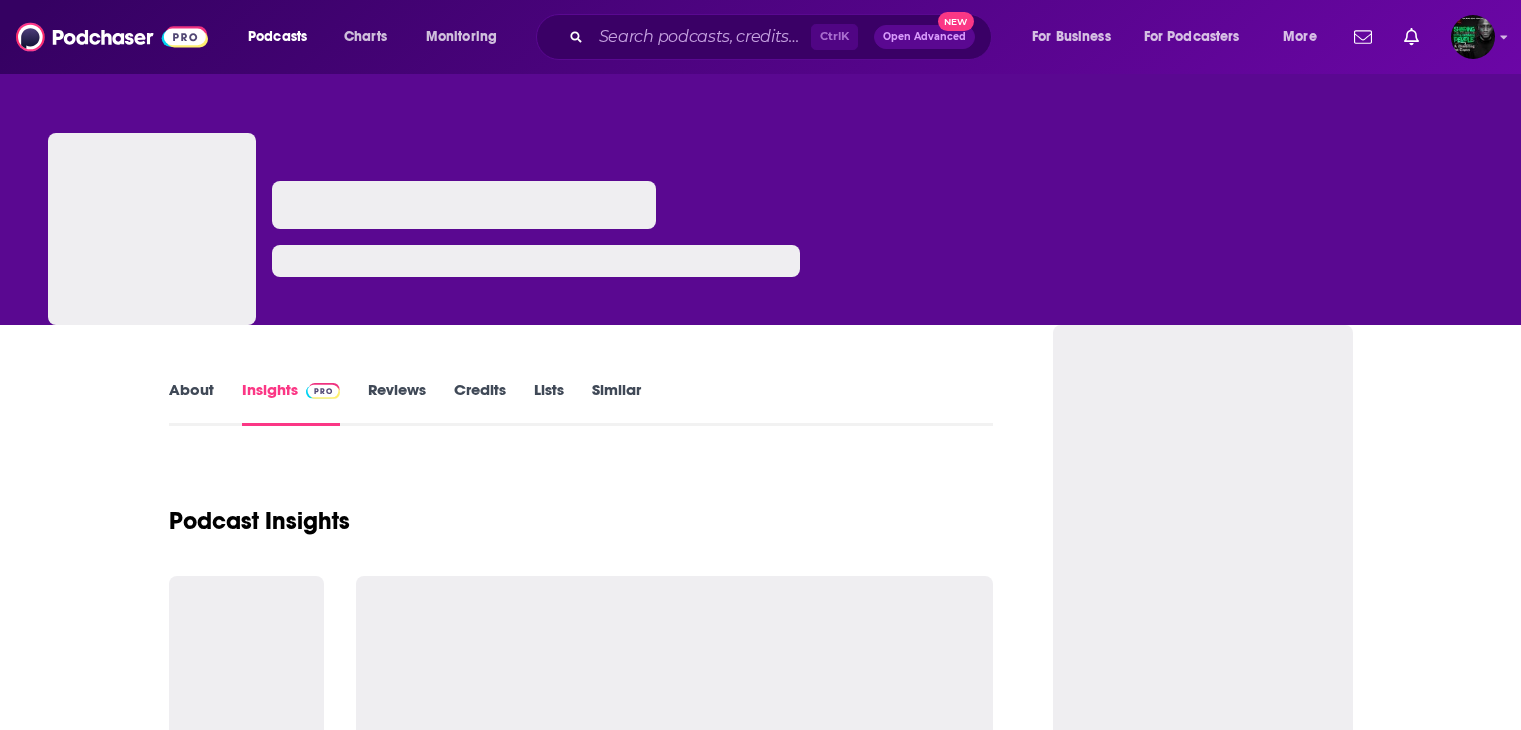 scroll, scrollTop: 0, scrollLeft: 0, axis: both 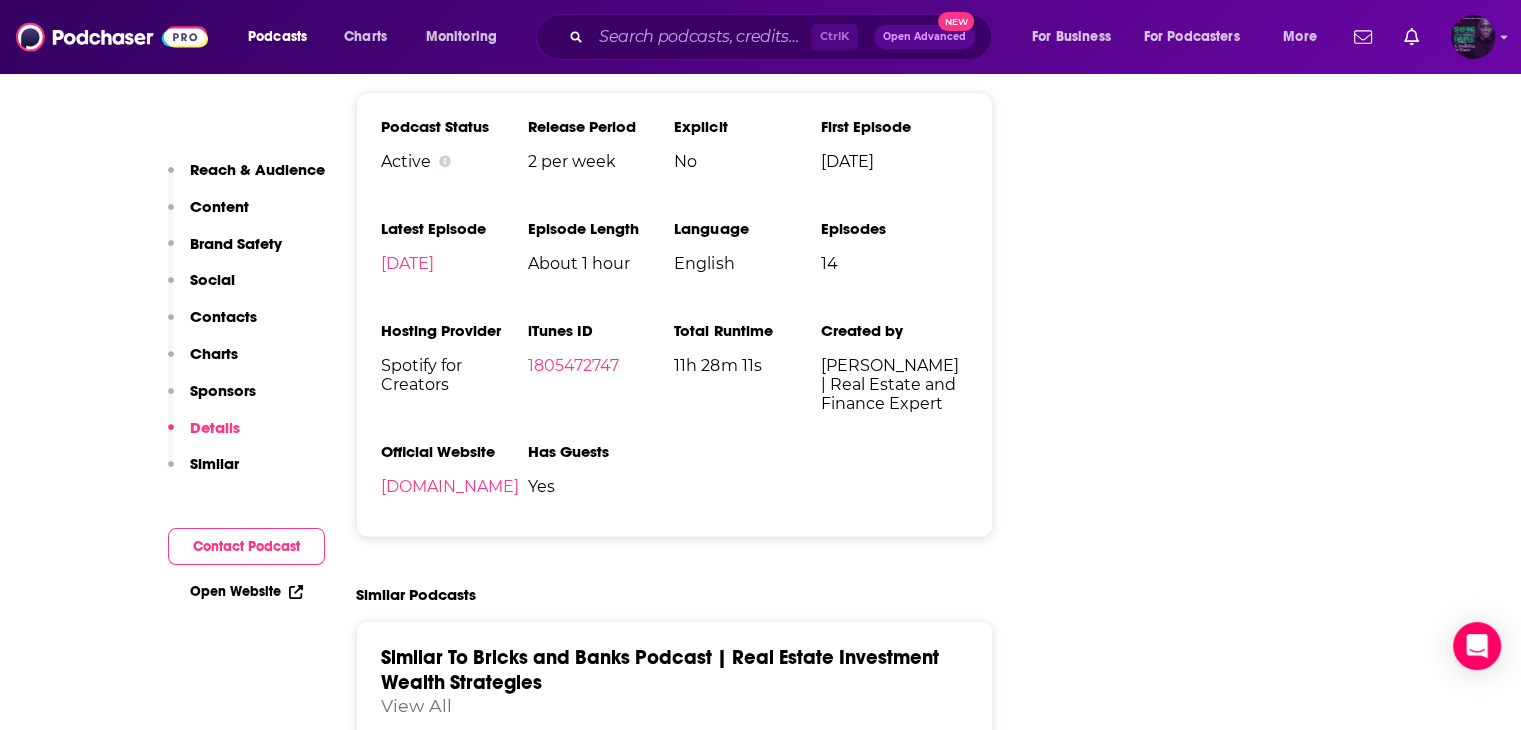 click at bounding box center (1473, 37) 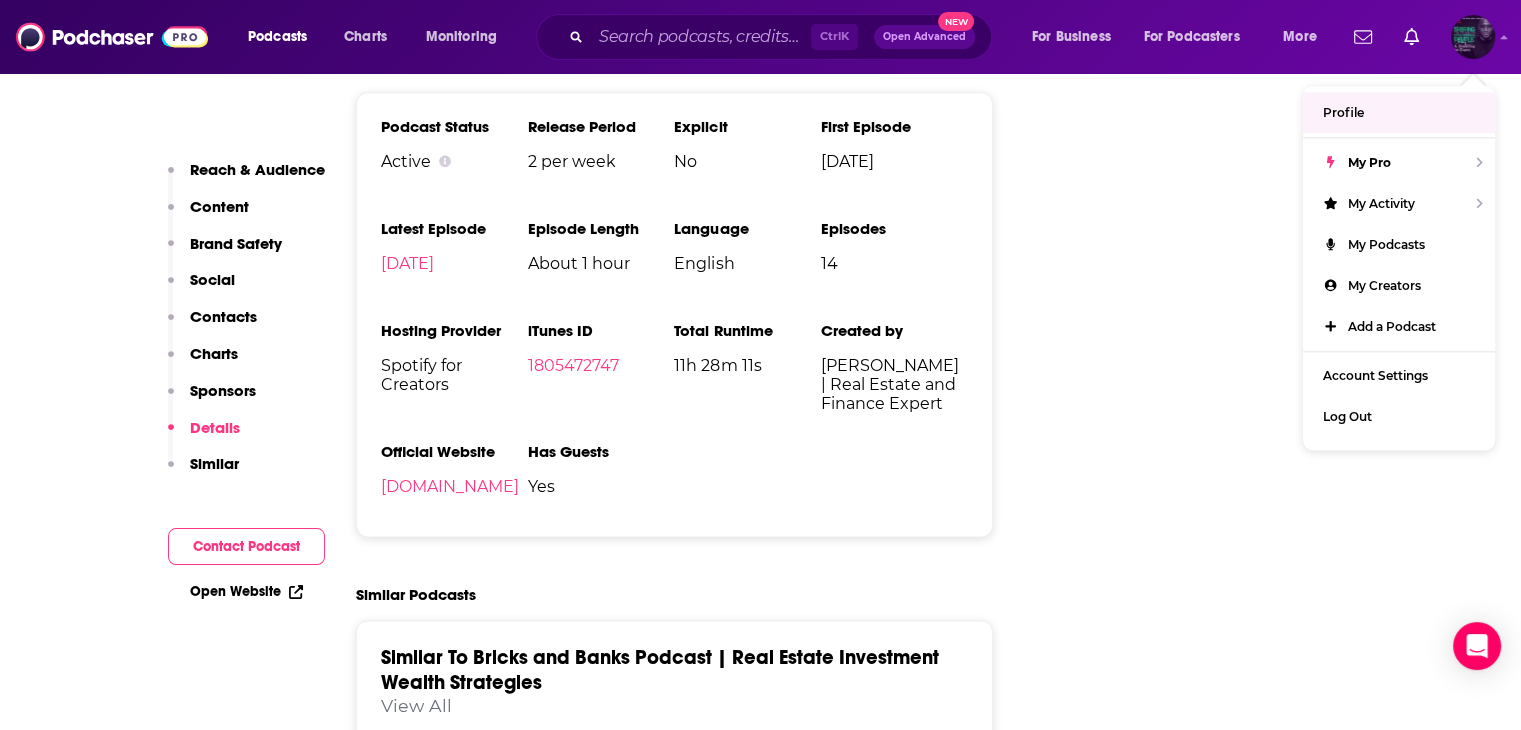 click on "Profile" at bounding box center (1399, 112) 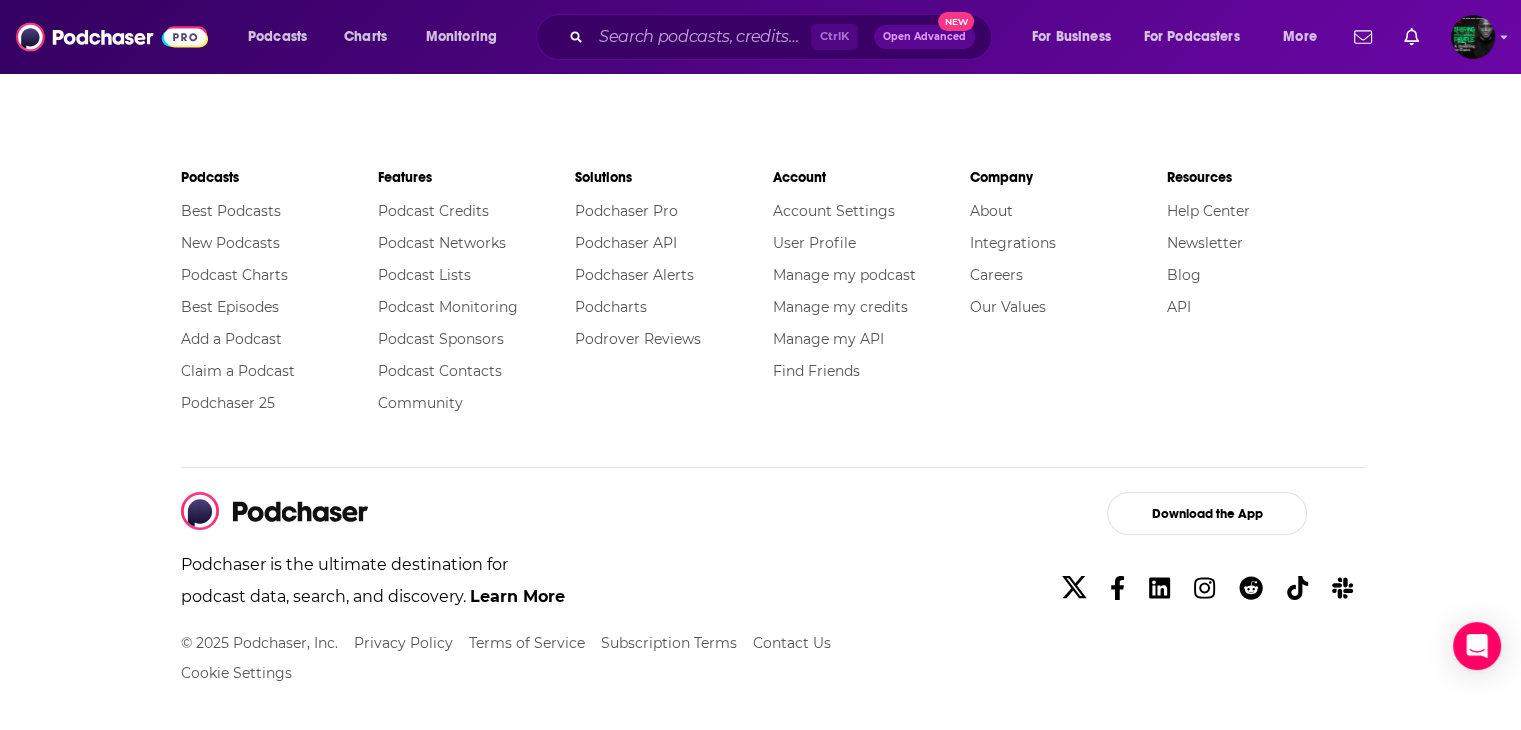 scroll, scrollTop: 0, scrollLeft: 0, axis: both 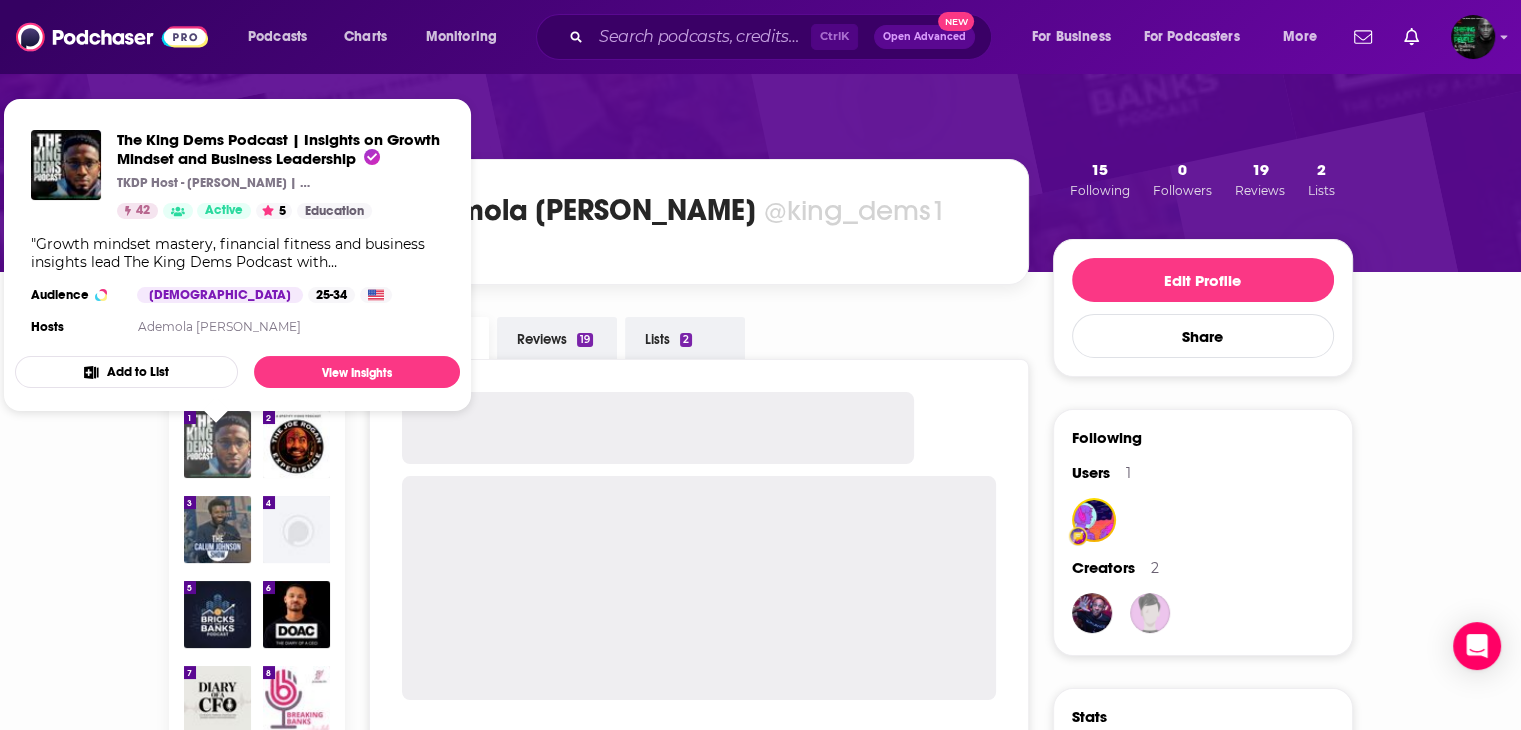 click at bounding box center [217, 444] 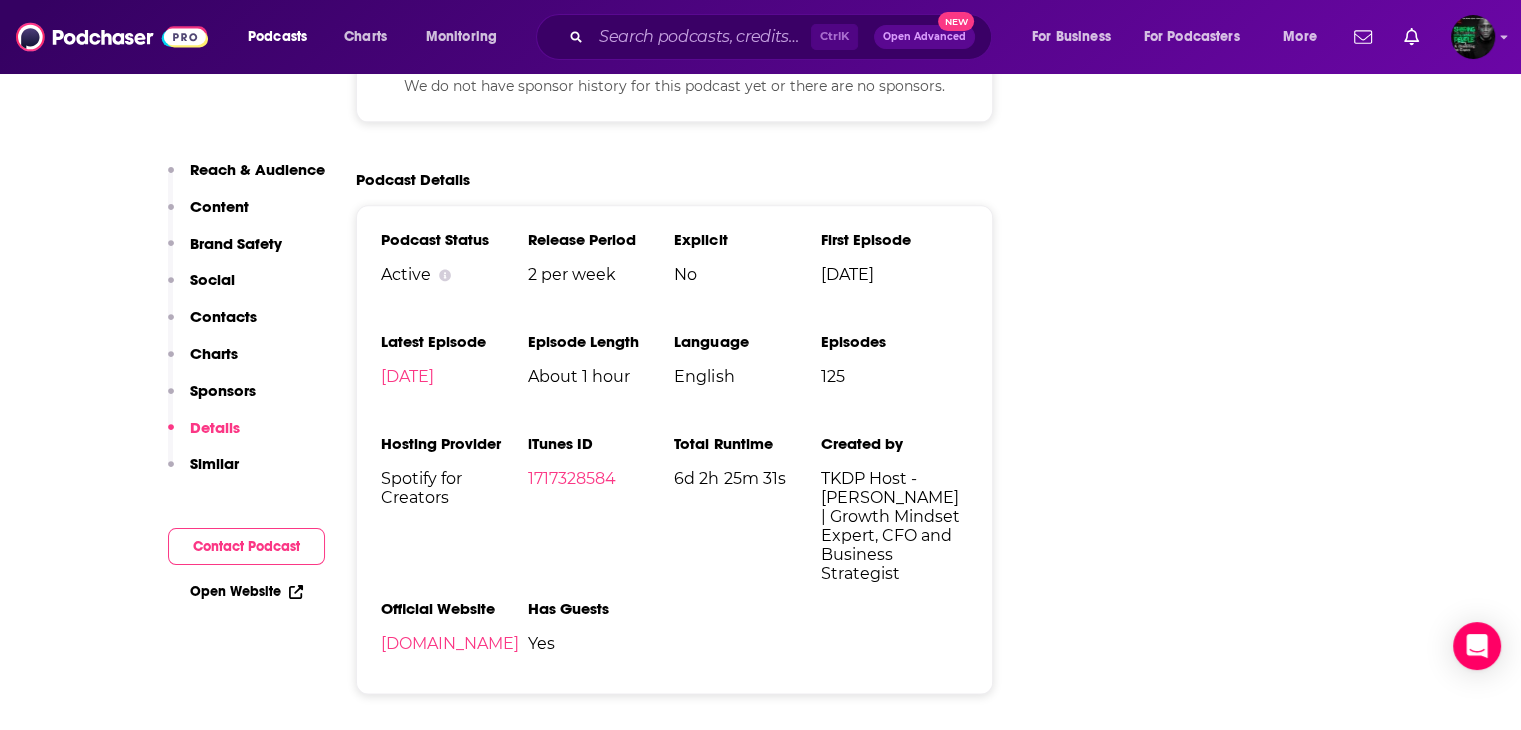 scroll, scrollTop: 2653, scrollLeft: 0, axis: vertical 